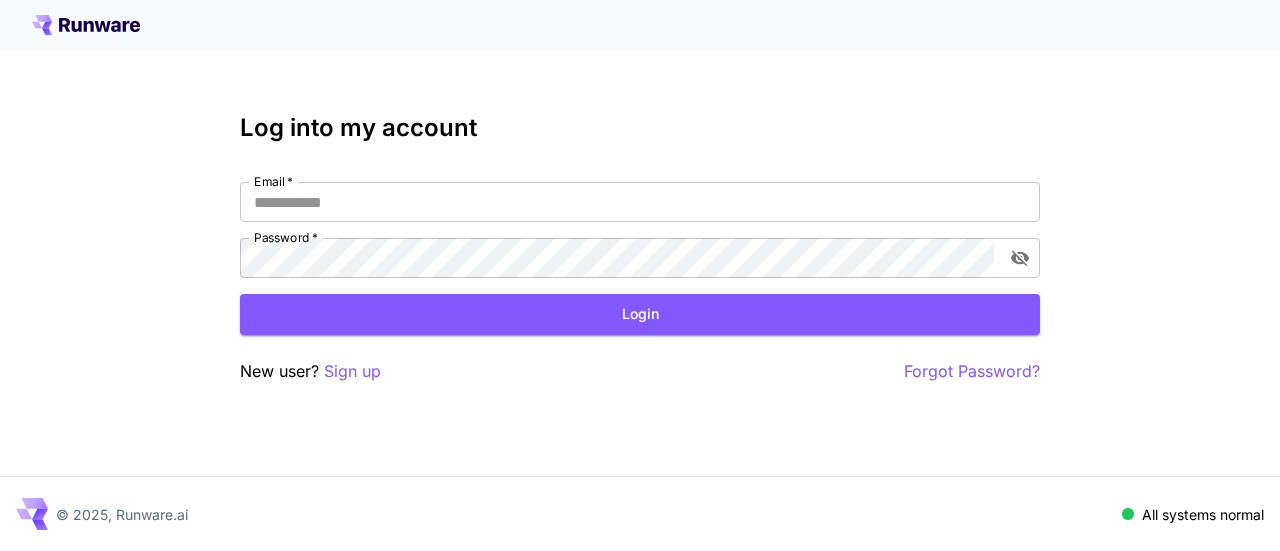 scroll, scrollTop: 0, scrollLeft: 0, axis: both 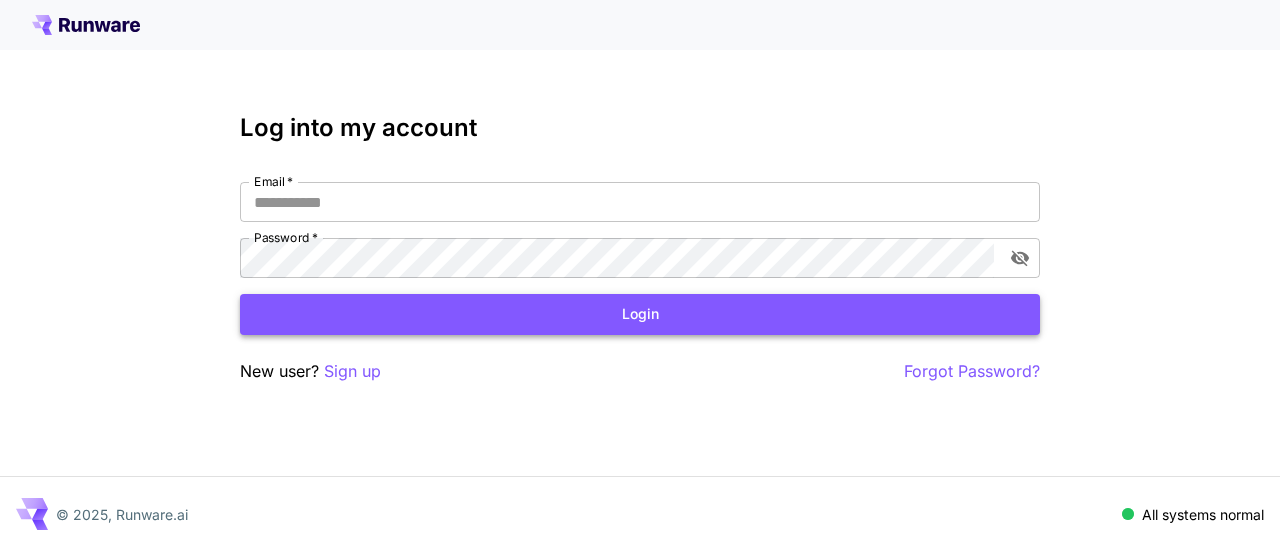 type on "**********" 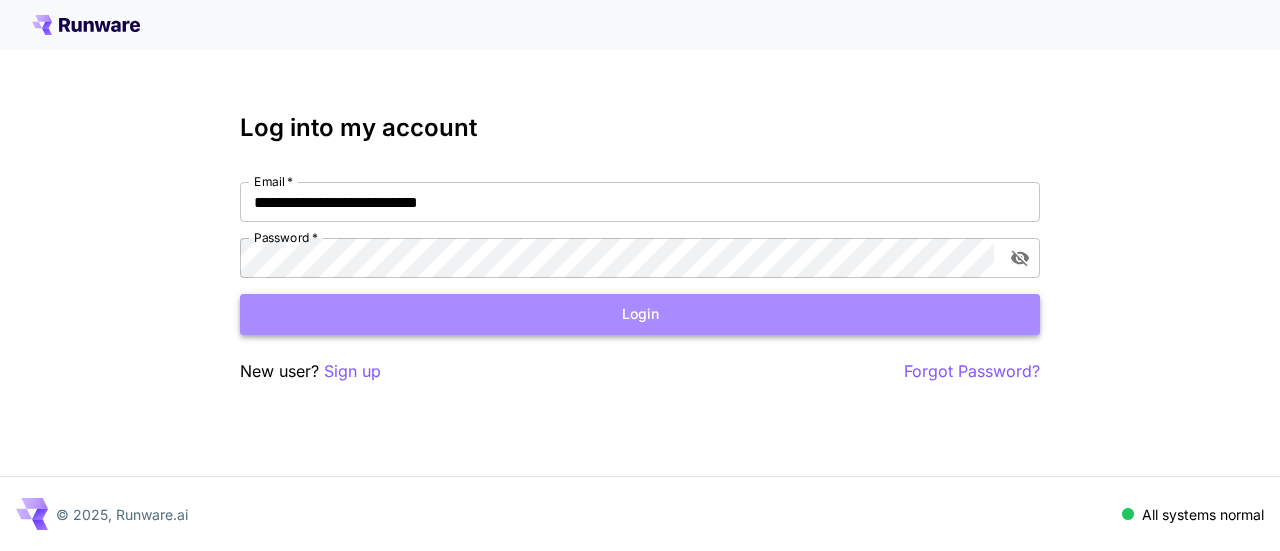 click on "Login" at bounding box center (640, 314) 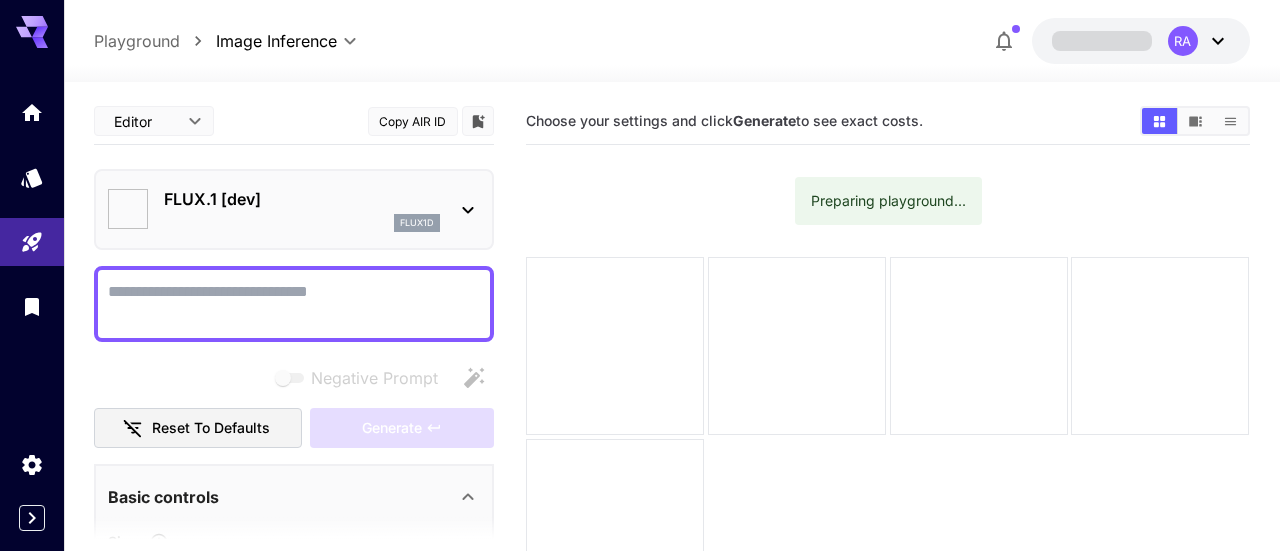 type on "**********" 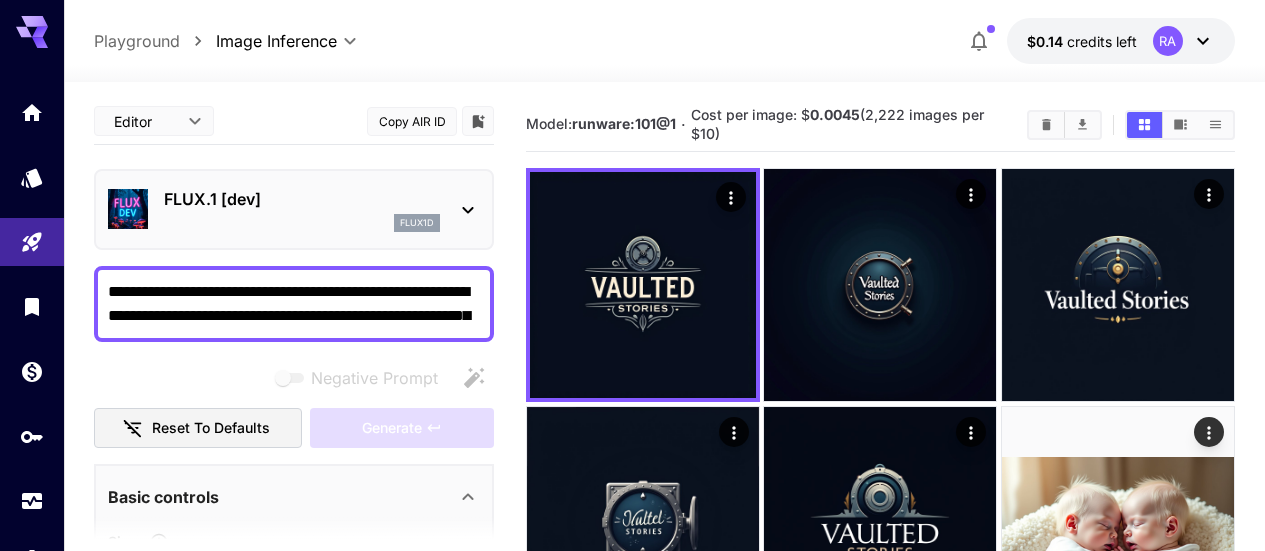 scroll, scrollTop: 15, scrollLeft: 0, axis: vertical 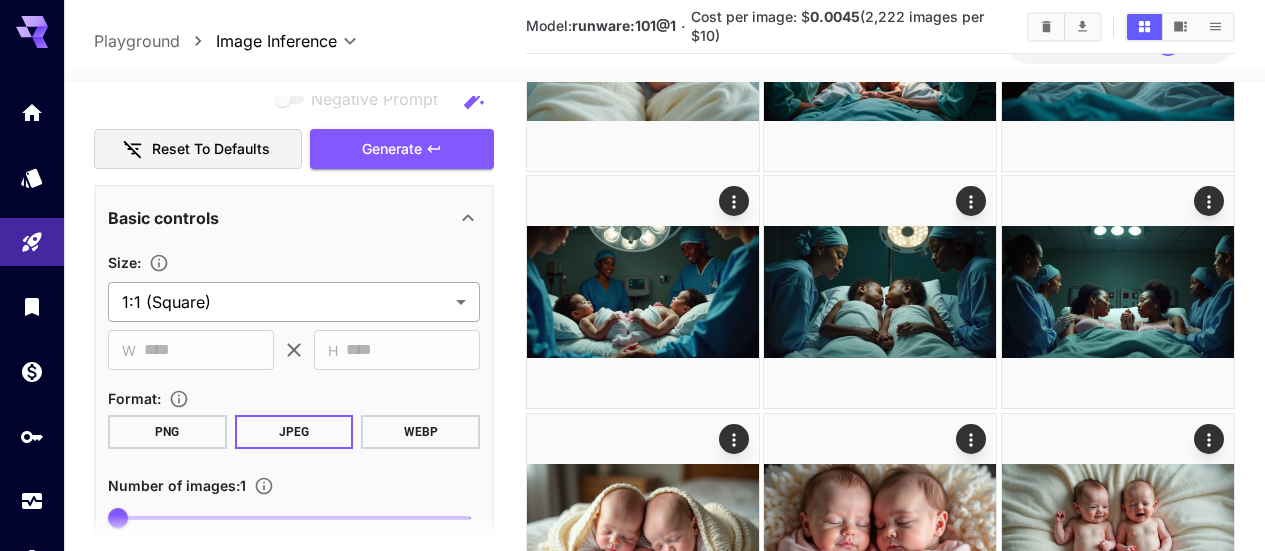 type on "**********" 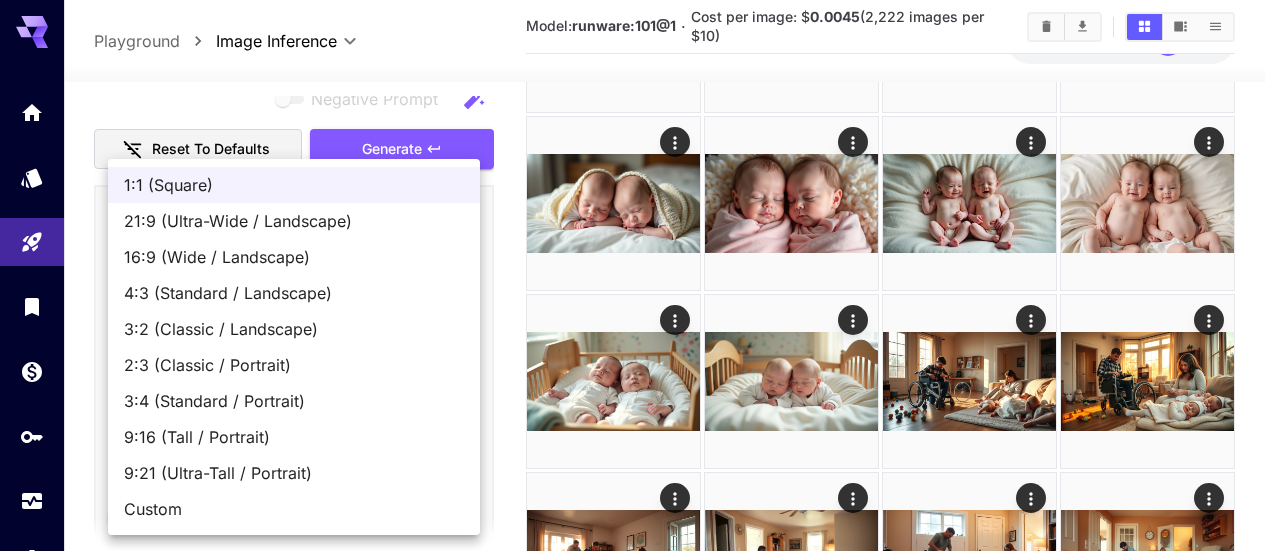 click on "16:9 (Wide / Landscape)" at bounding box center (294, 257) 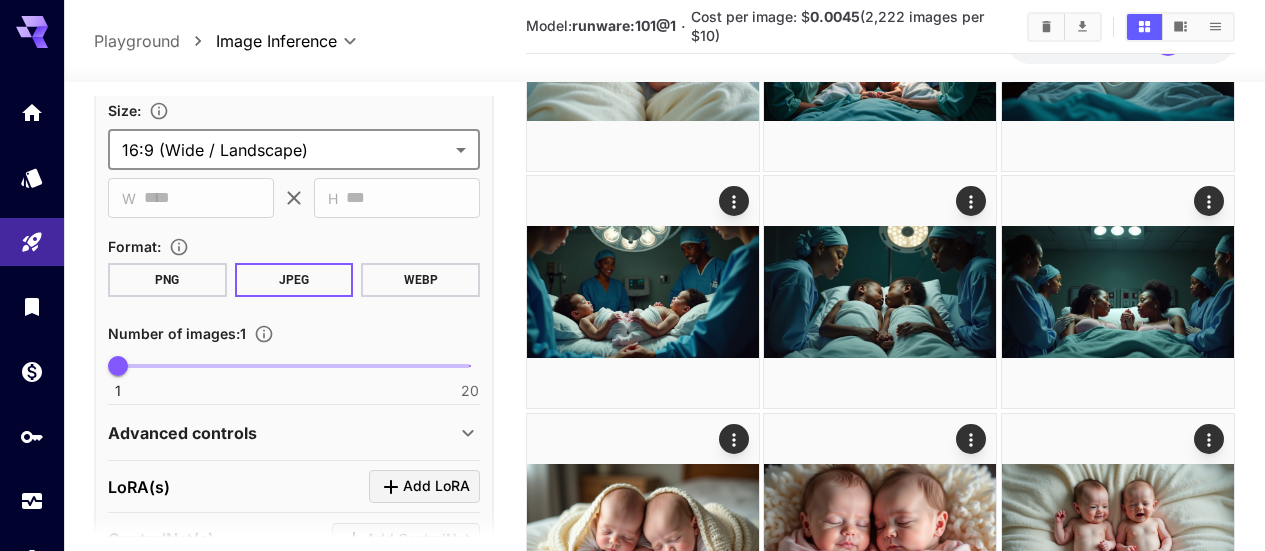 scroll, scrollTop: 1151, scrollLeft: 0, axis: vertical 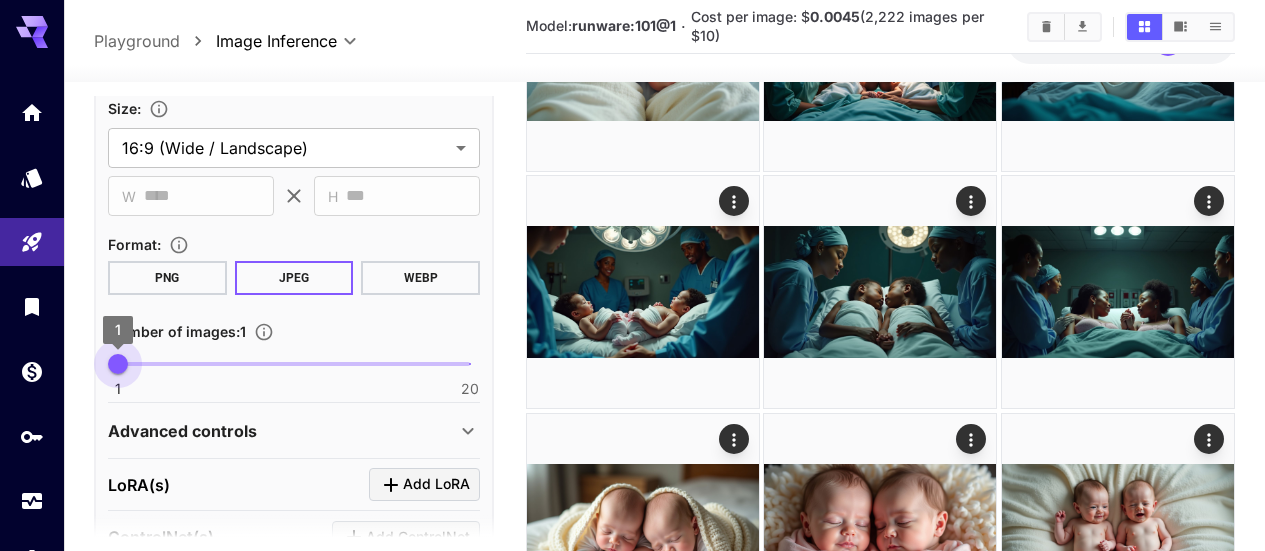 drag, startPoint x: 116, startPoint y: 358, endPoint x: 81, endPoint y: 359, distance: 35.014282 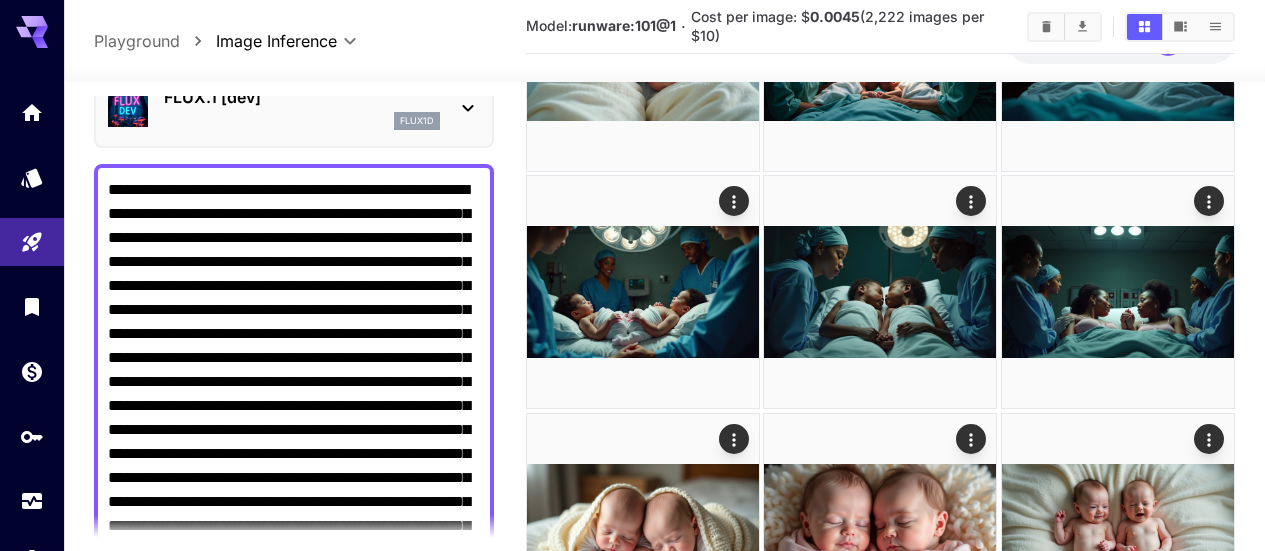 scroll, scrollTop: 0, scrollLeft: 0, axis: both 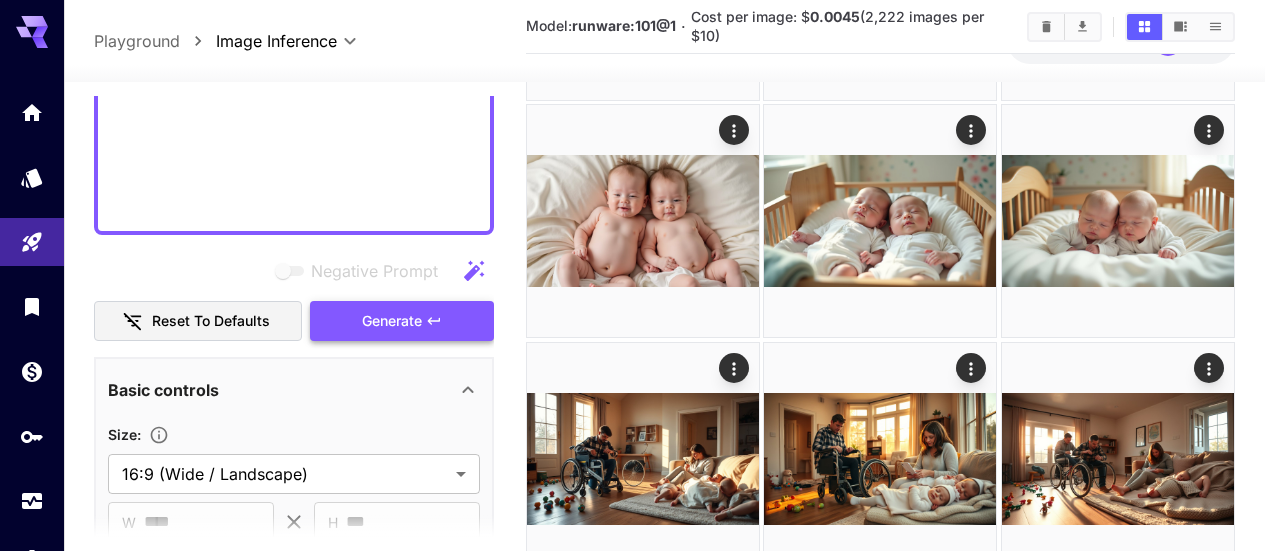 click on "Generate" at bounding box center (392, 321) 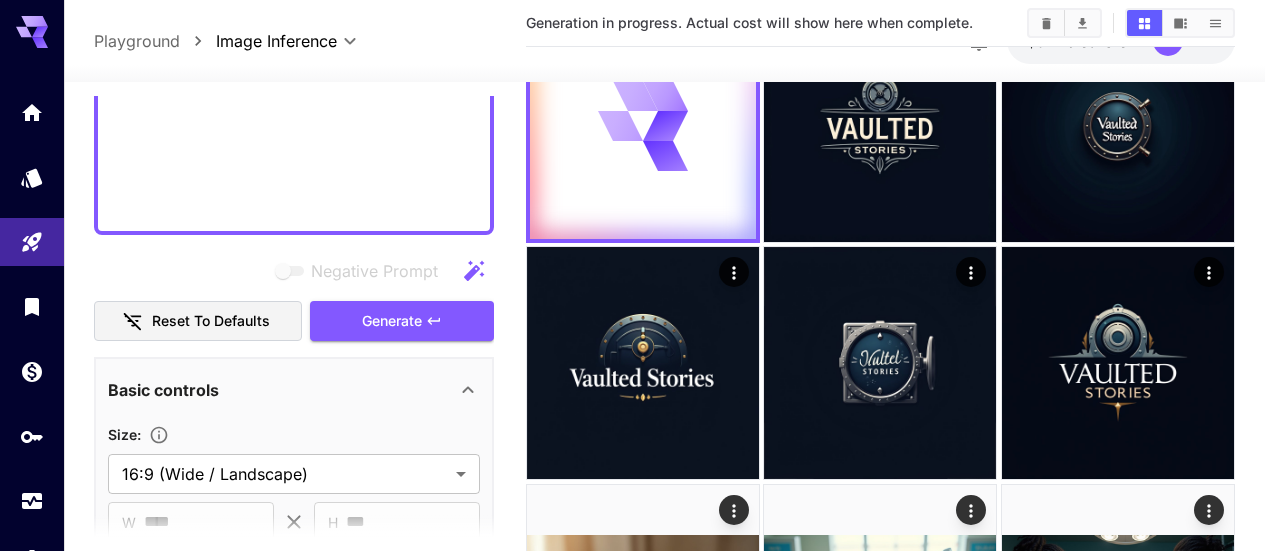 scroll, scrollTop: 0, scrollLeft: 0, axis: both 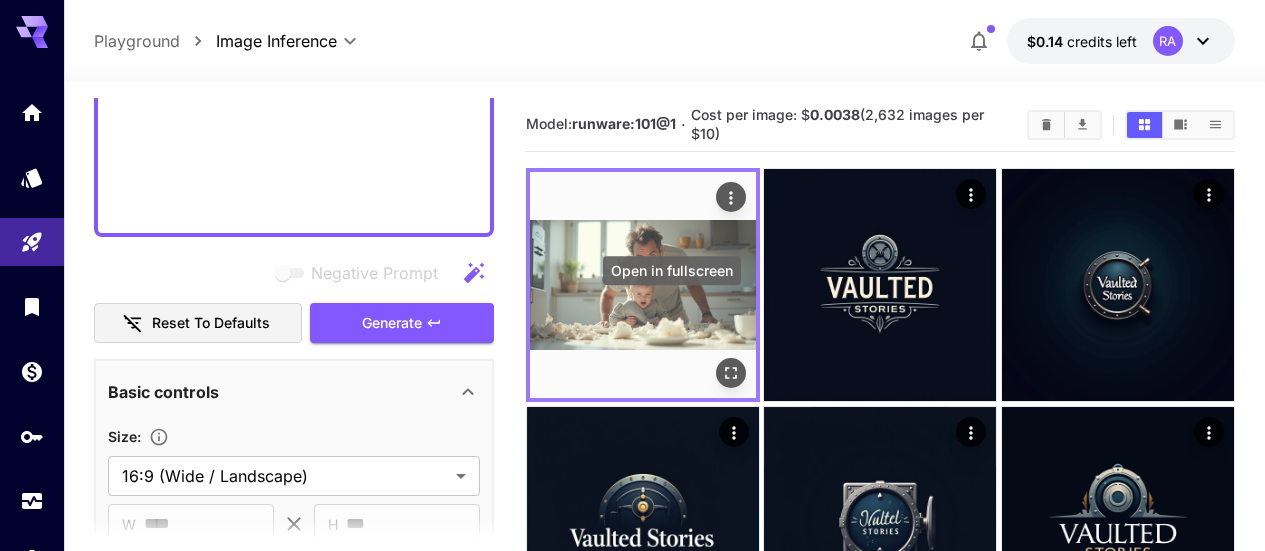 click 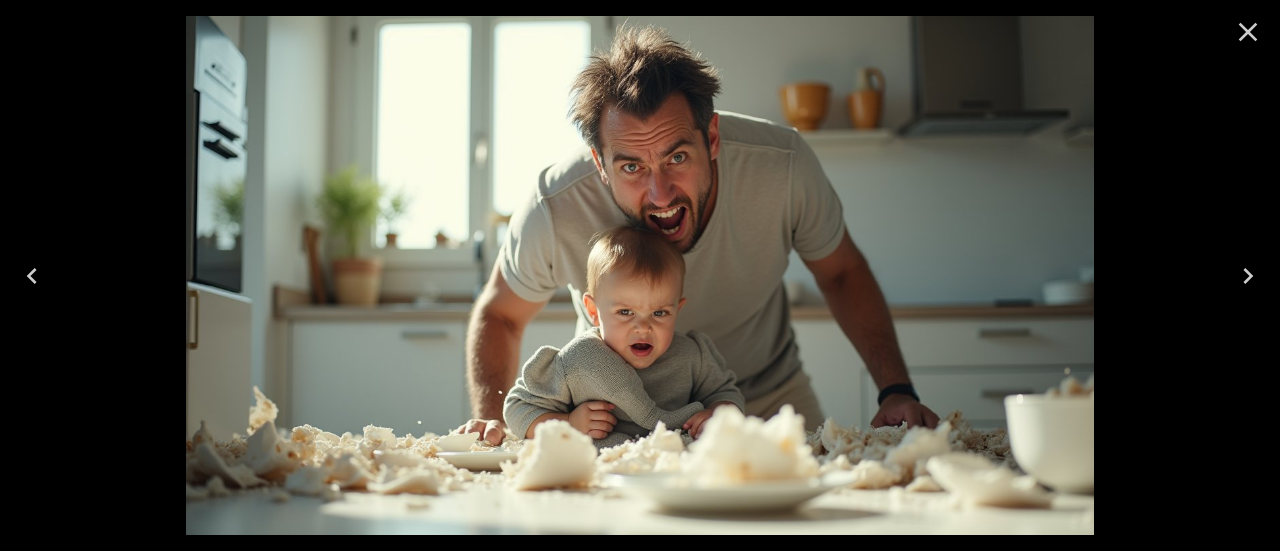 click at bounding box center (640, 275) 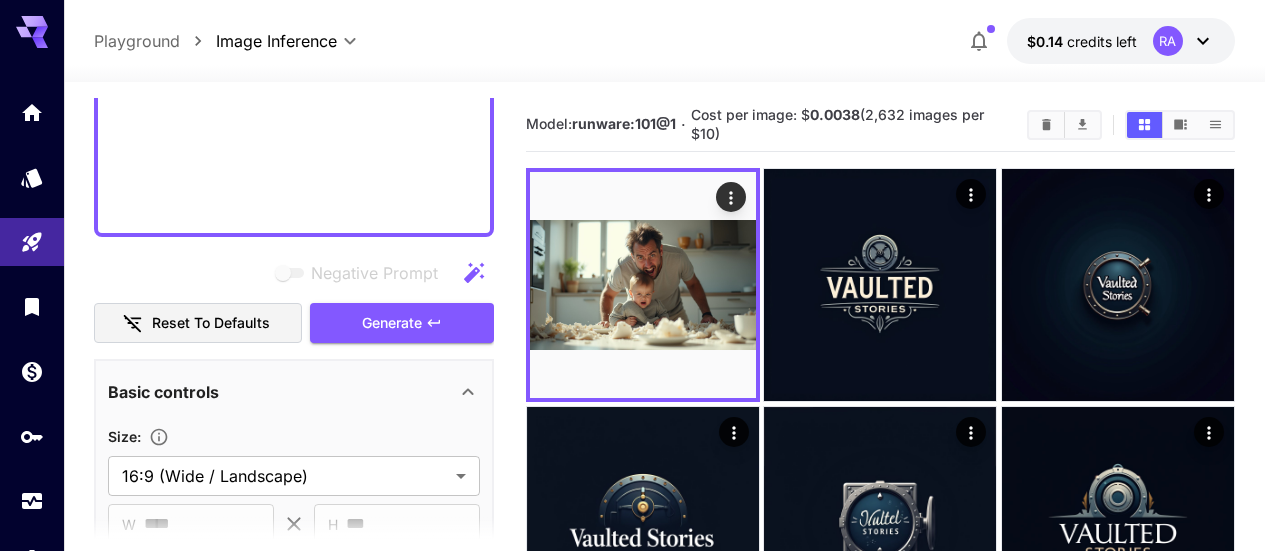 click on "Negative Prompt" at bounding box center [294, -161] 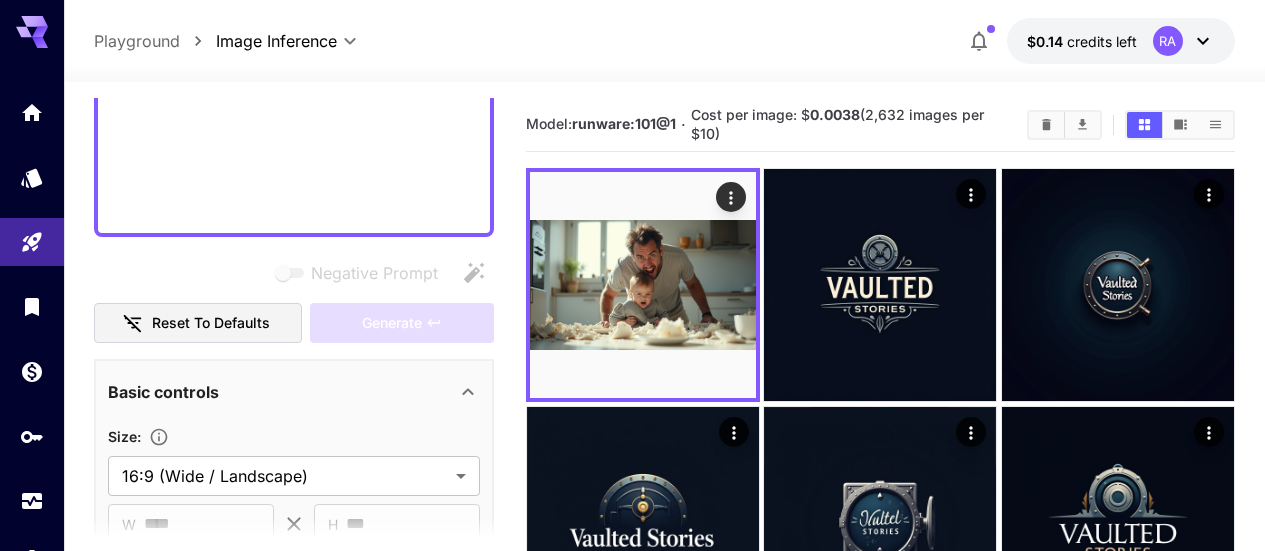 scroll, scrollTop: 184, scrollLeft: 0, axis: vertical 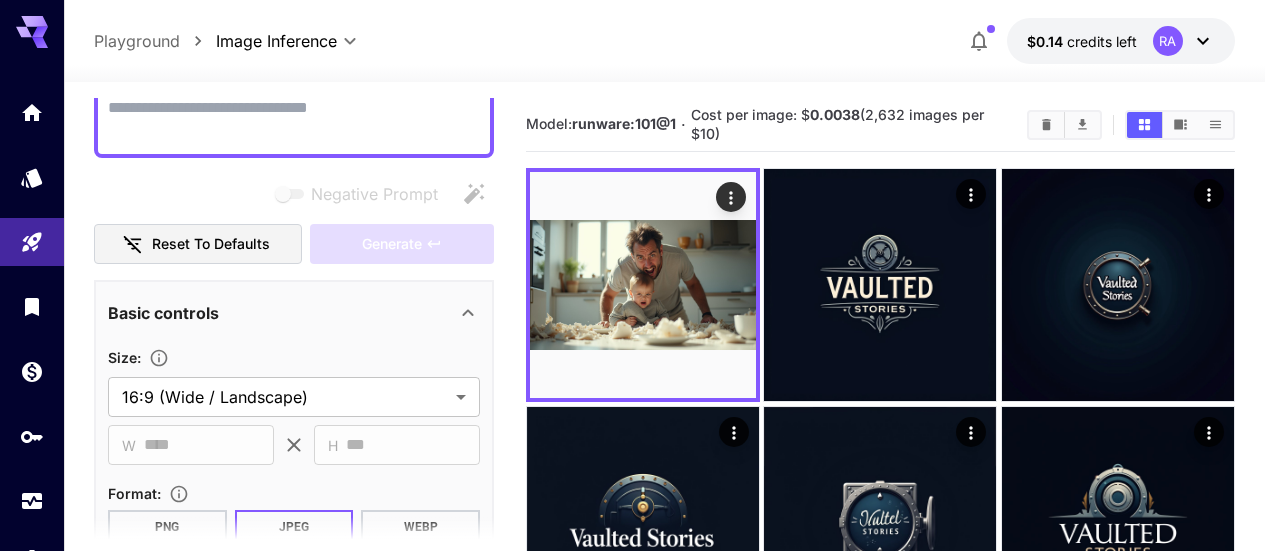 paste on "**********" 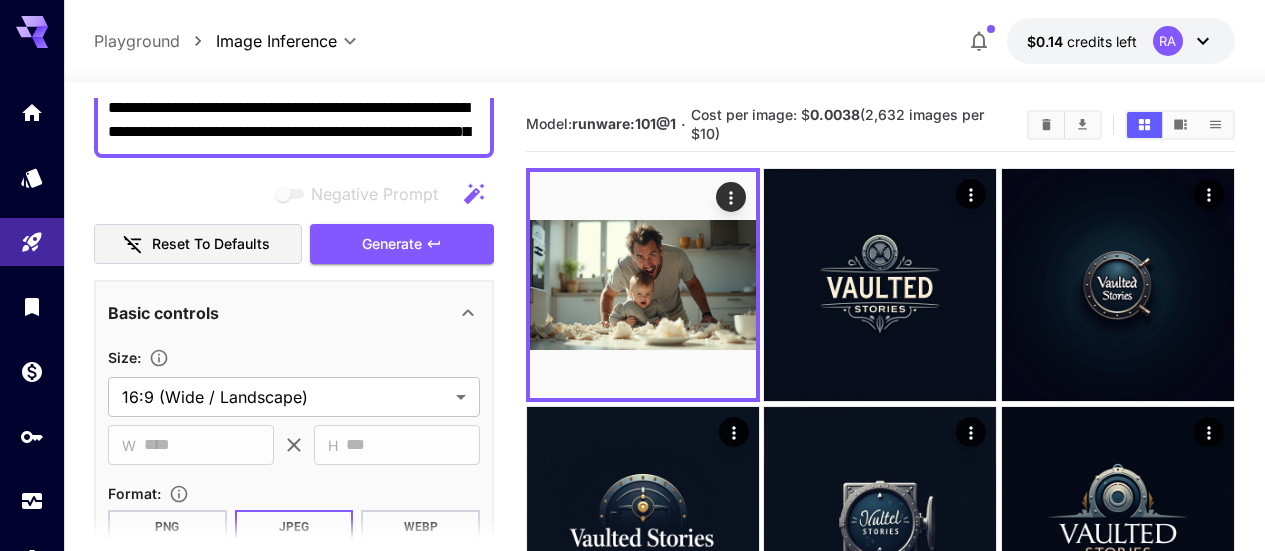 scroll, scrollTop: 15, scrollLeft: 0, axis: vertical 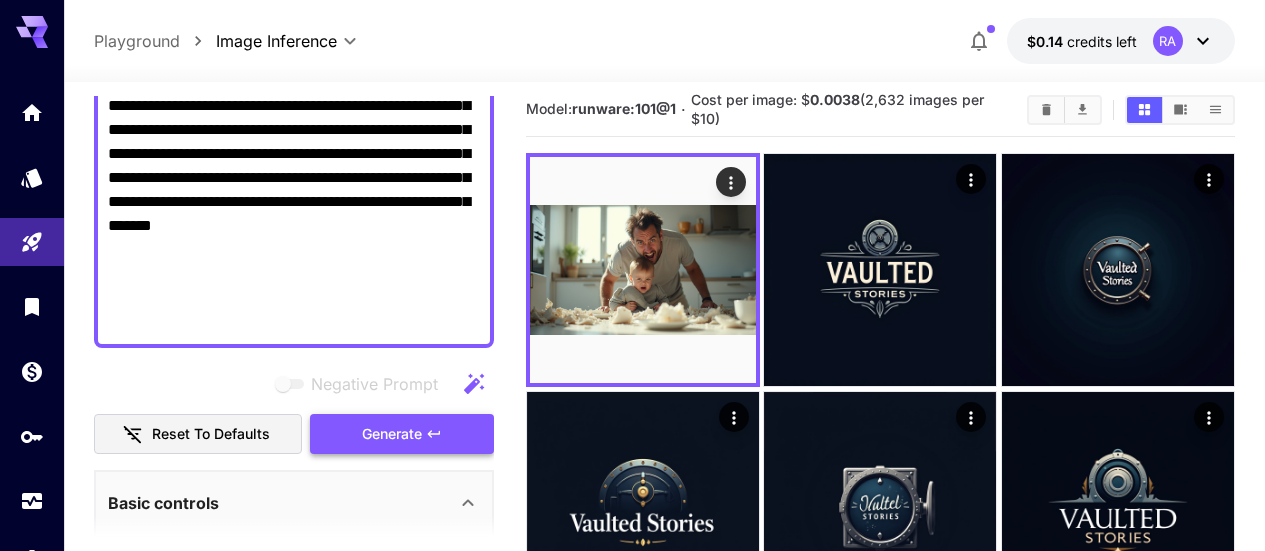 type on "**********" 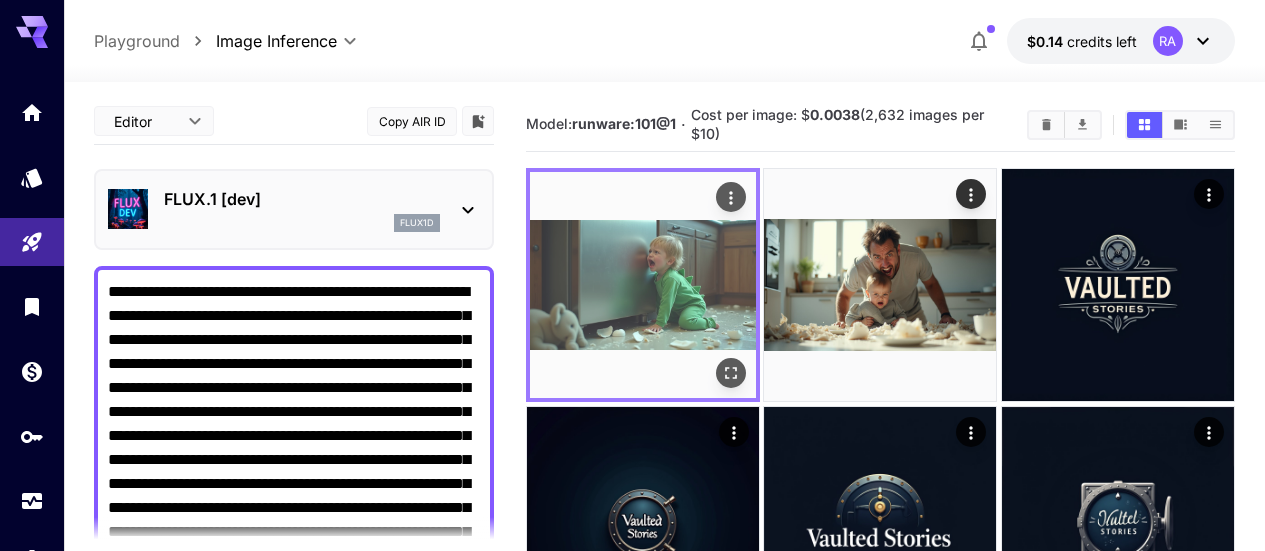 scroll, scrollTop: 15, scrollLeft: 0, axis: vertical 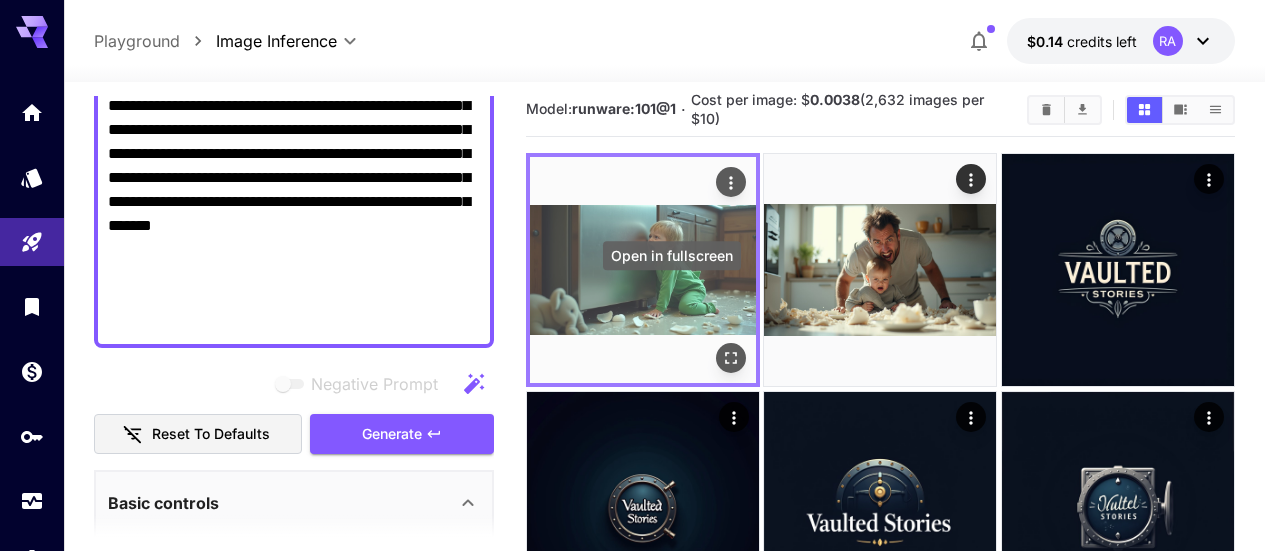 click 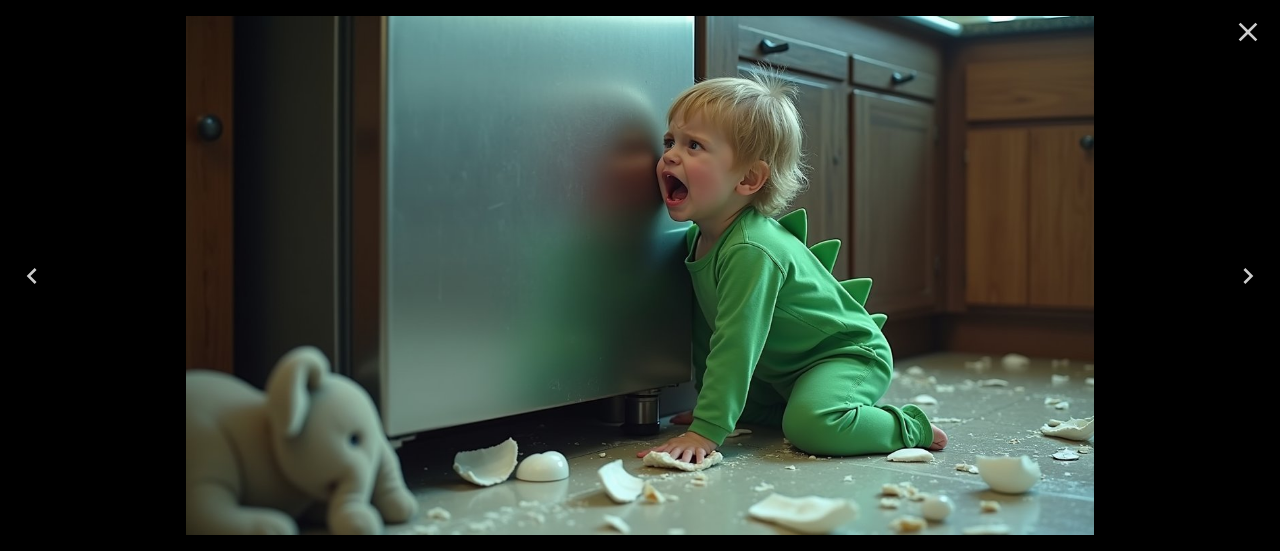 click 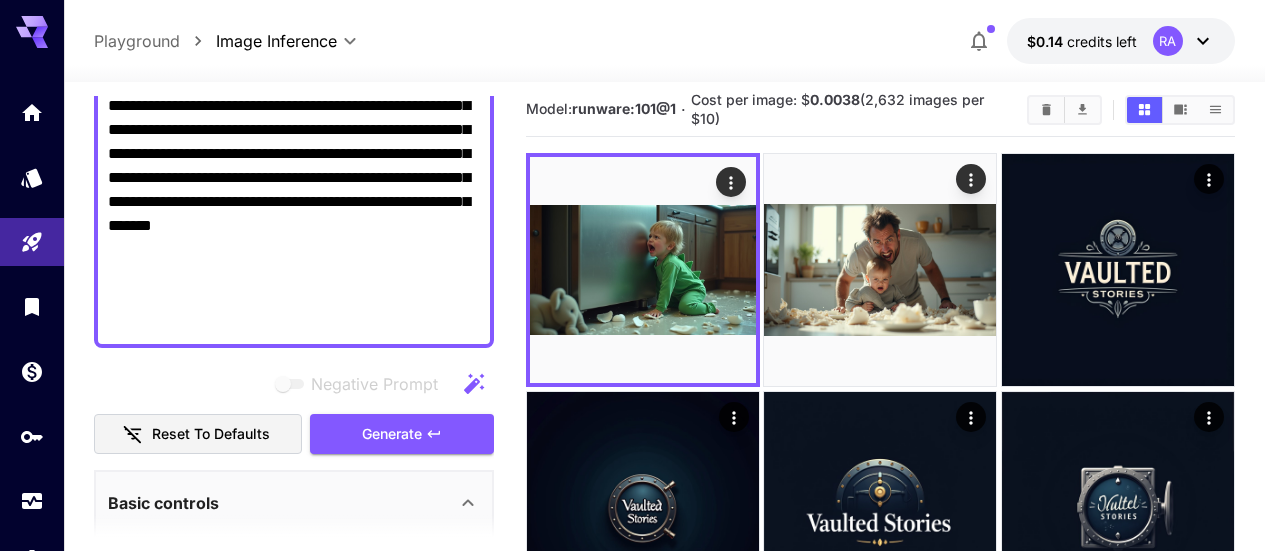 click on "Negative Prompt" at bounding box center [294, -14] 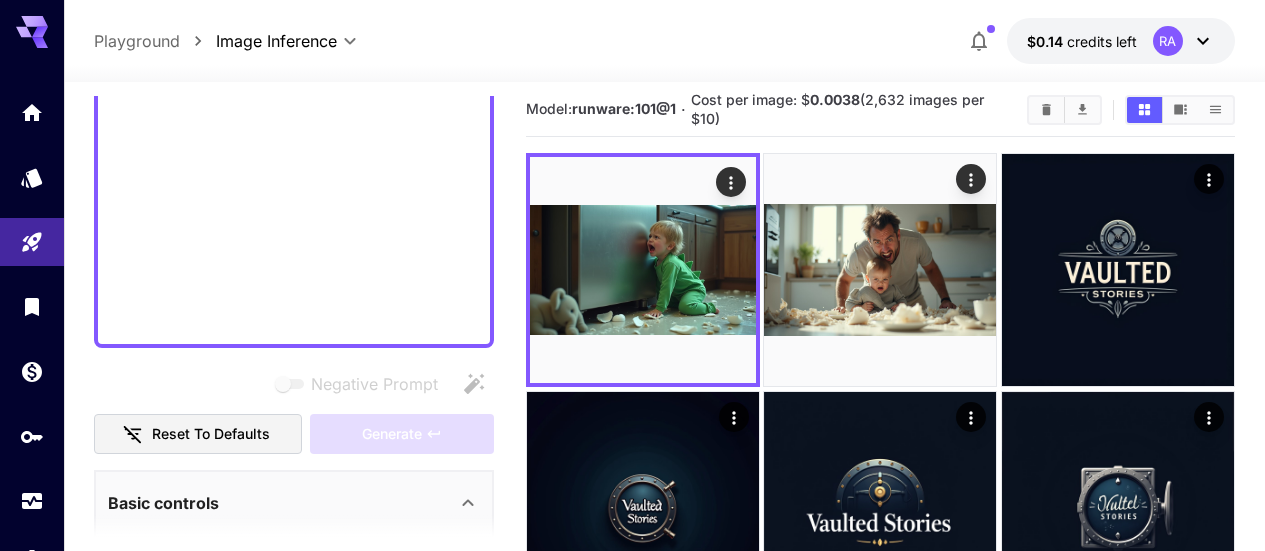 scroll, scrollTop: 184, scrollLeft: 0, axis: vertical 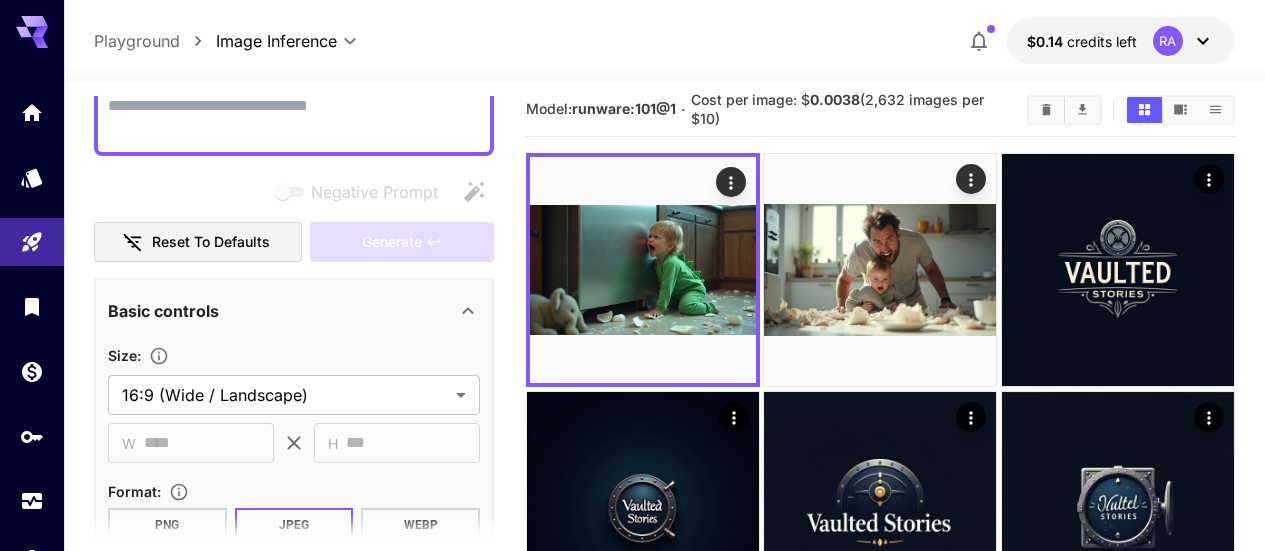 paste on "**********" 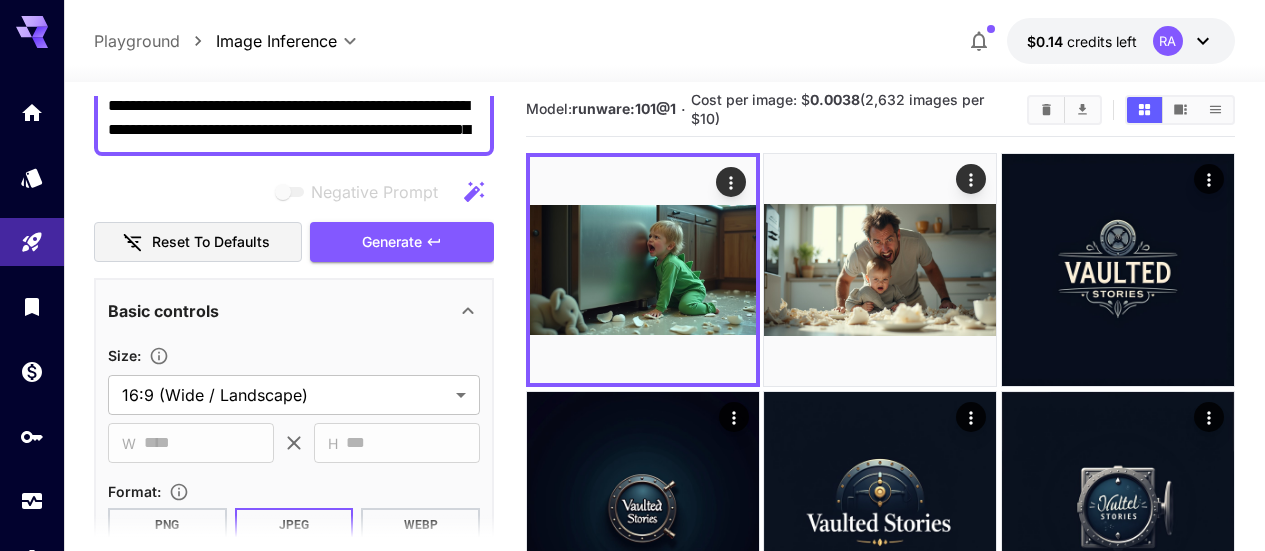 scroll, scrollTop: 28, scrollLeft: 0, axis: vertical 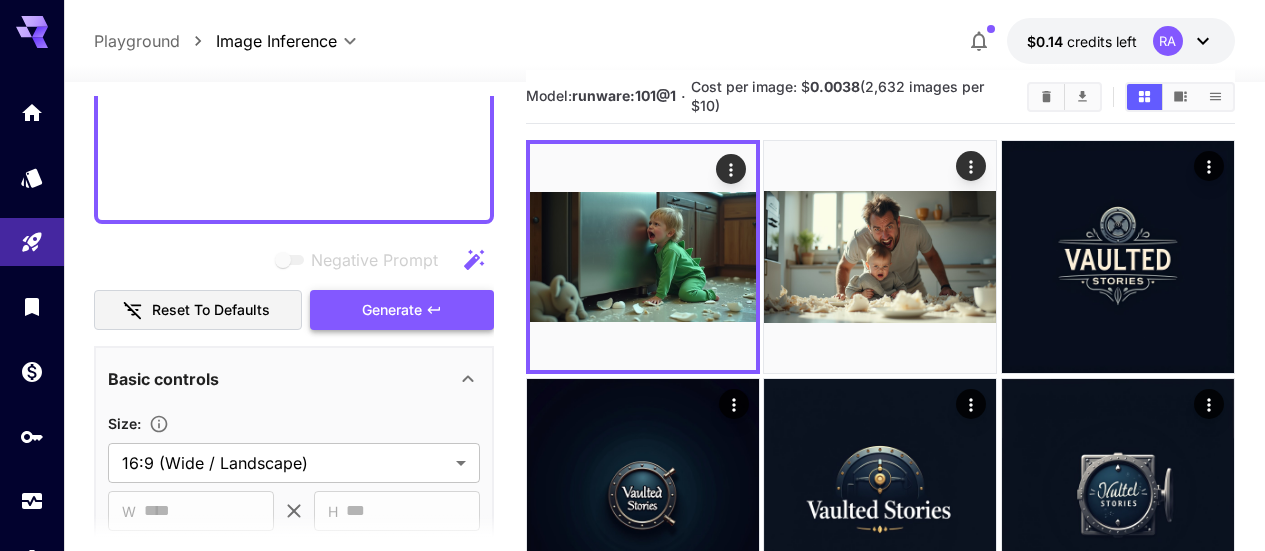 type on "**********" 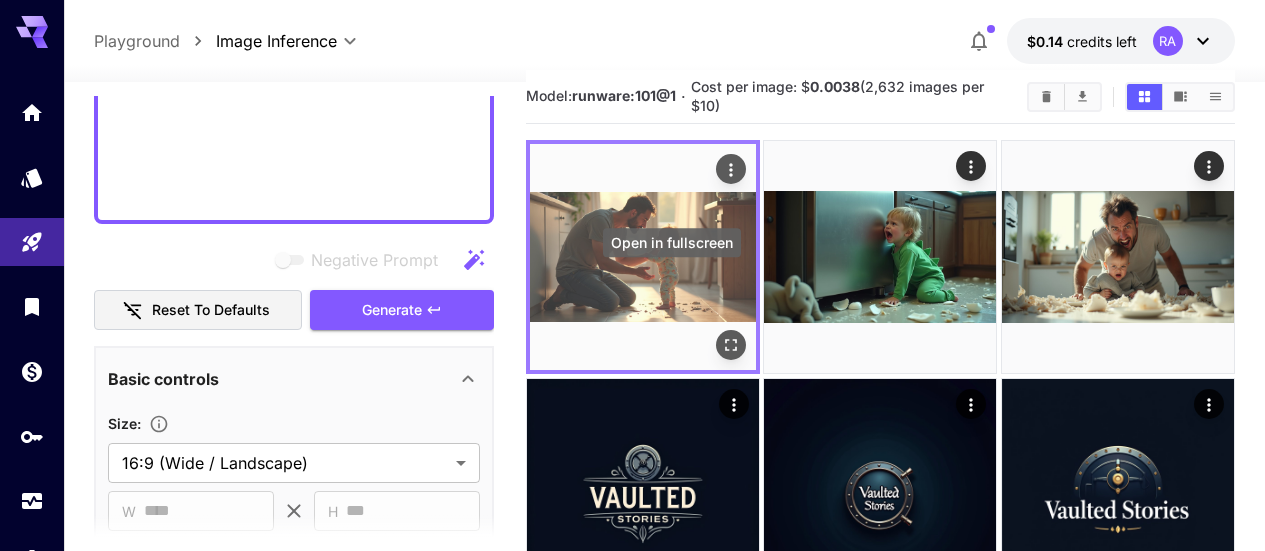 click 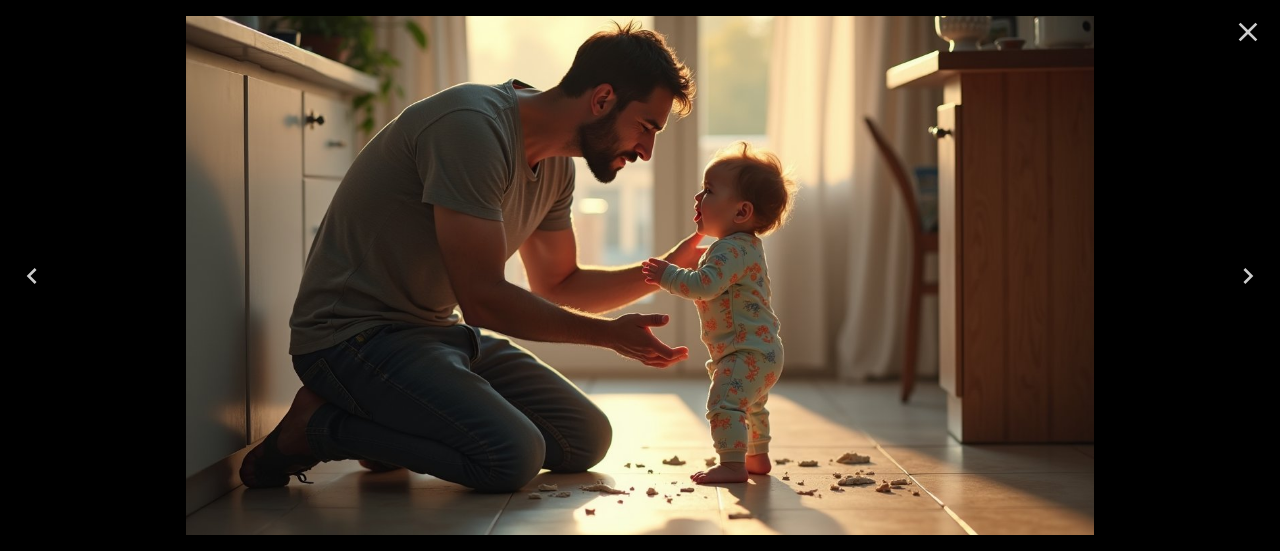 click 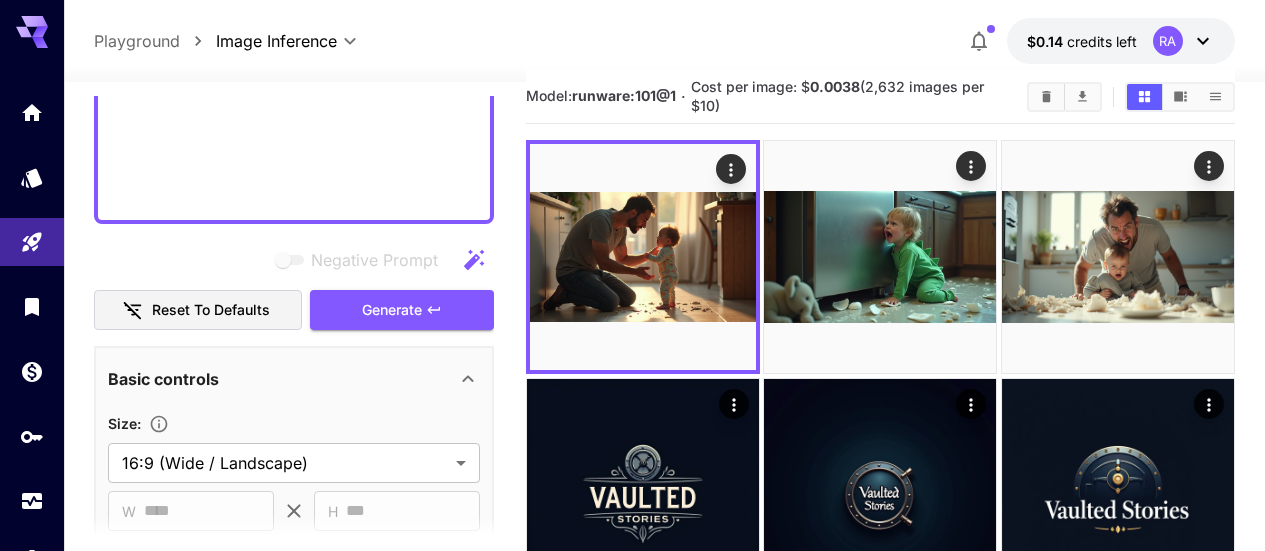 click on "Negative Prompt" at bounding box center [294, -198] 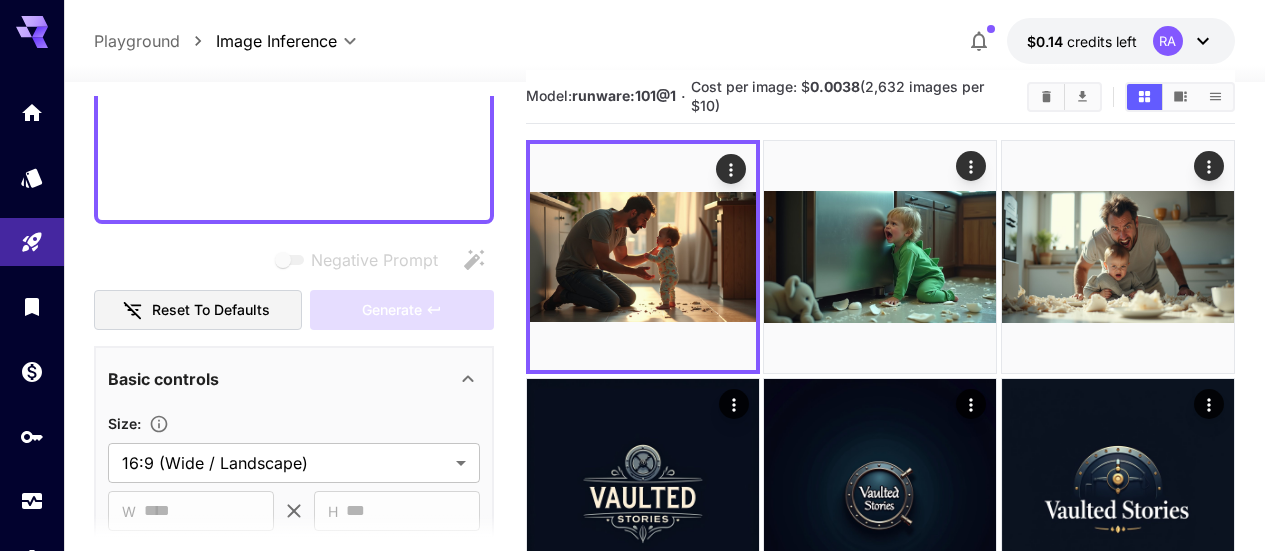 scroll, scrollTop: 184, scrollLeft: 0, axis: vertical 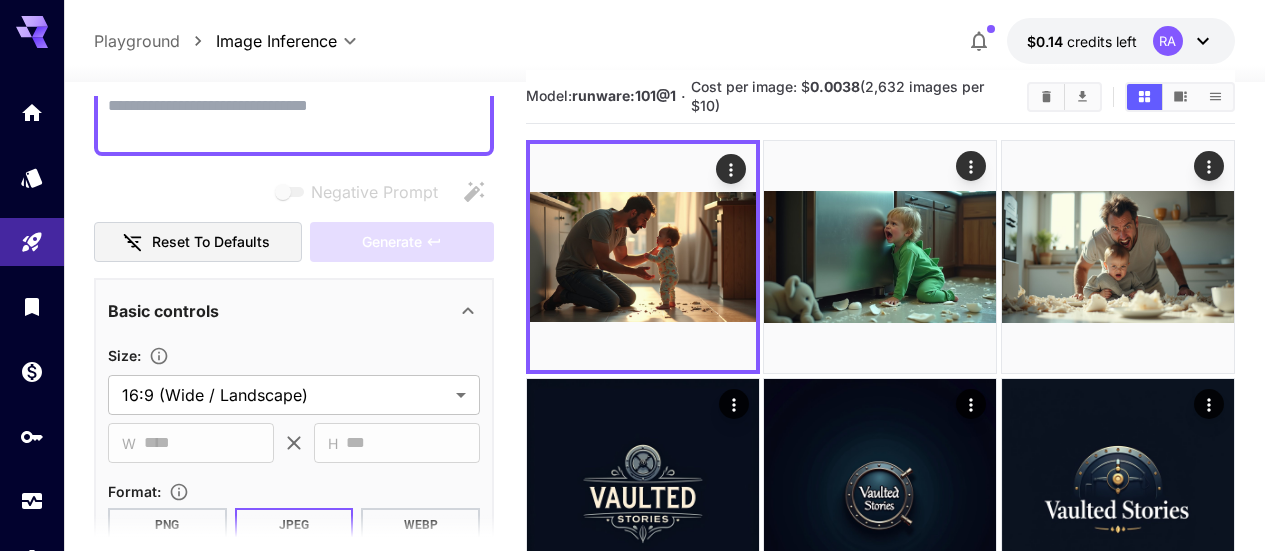 paste on "**********" 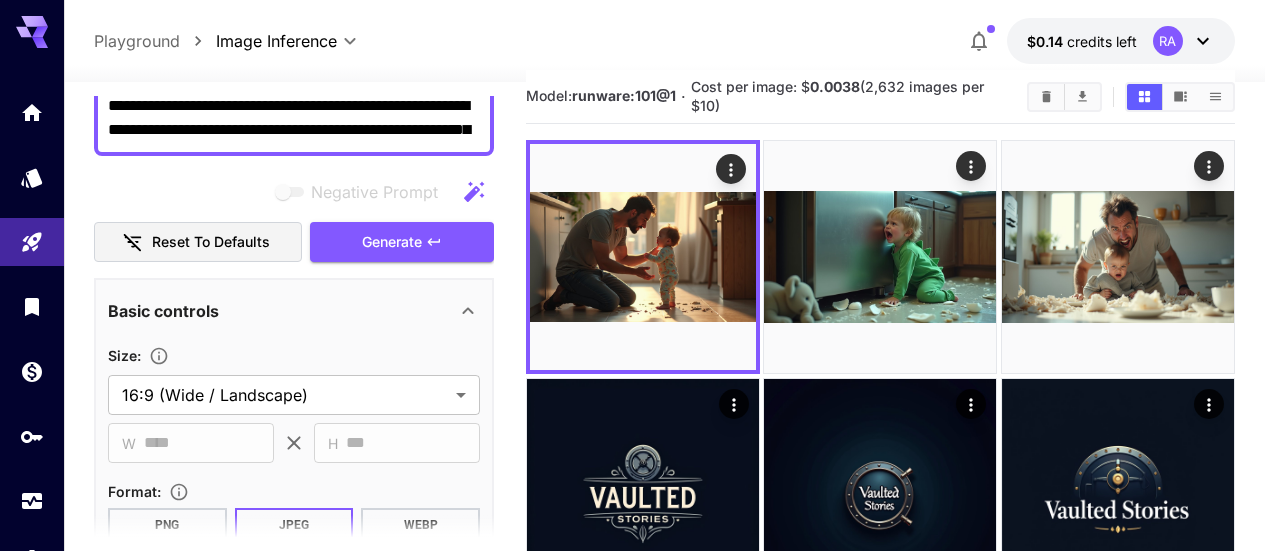 scroll, scrollTop: 42, scrollLeft: 0, axis: vertical 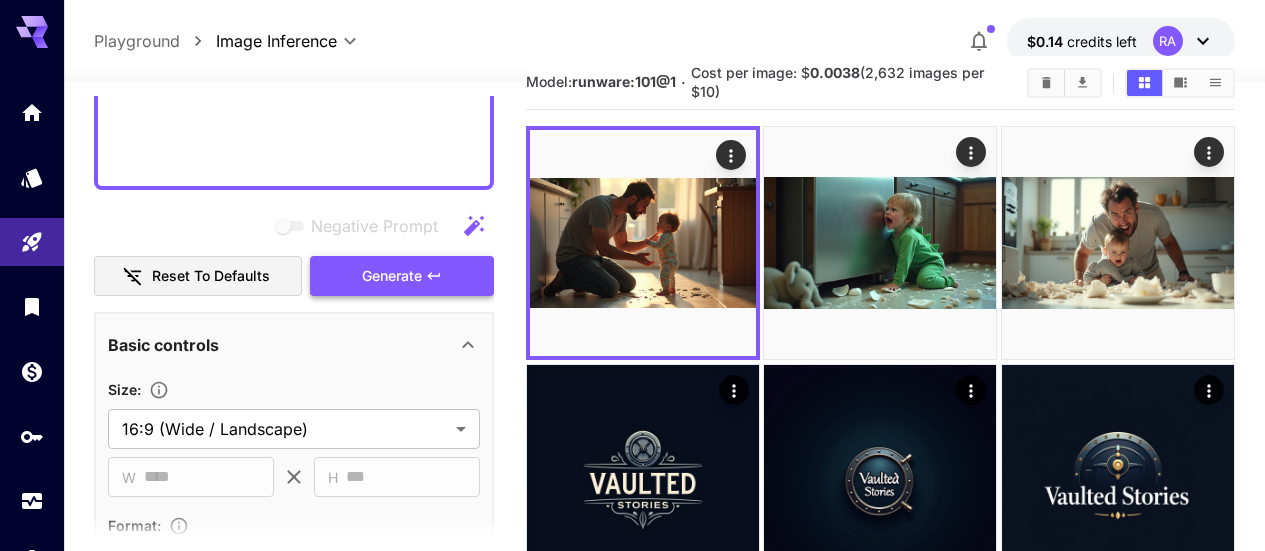 type on "**********" 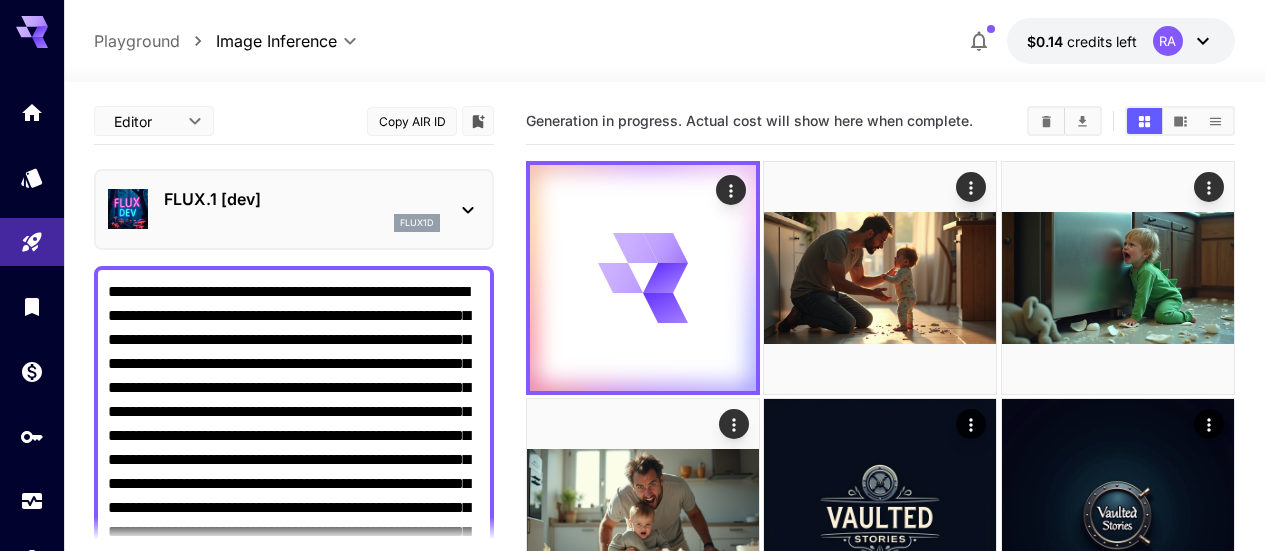 scroll, scrollTop: 42, scrollLeft: 0, axis: vertical 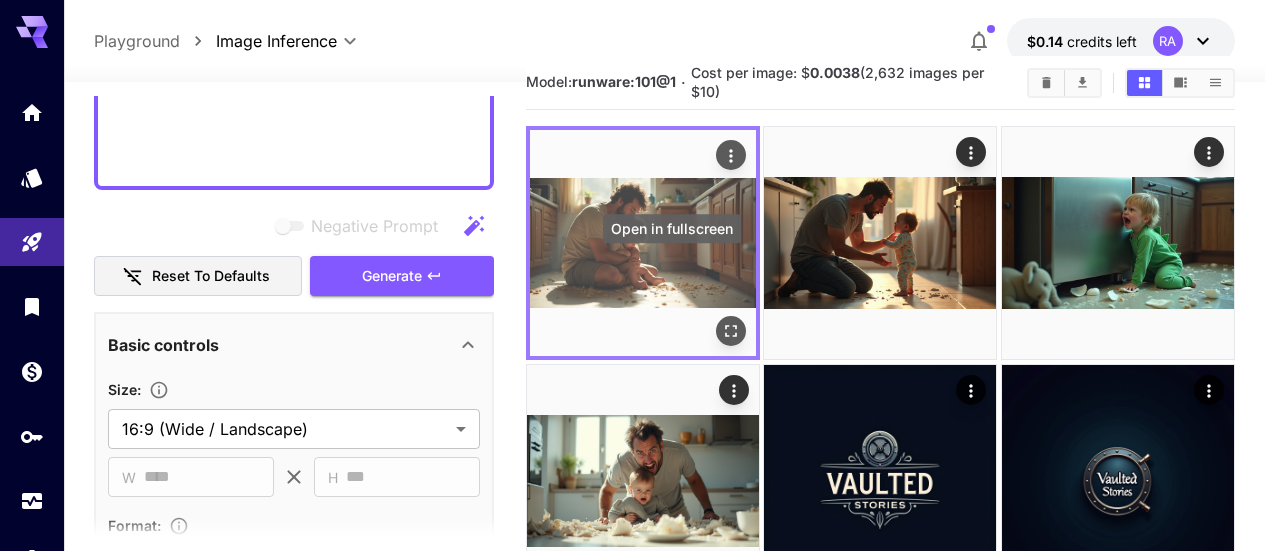 click 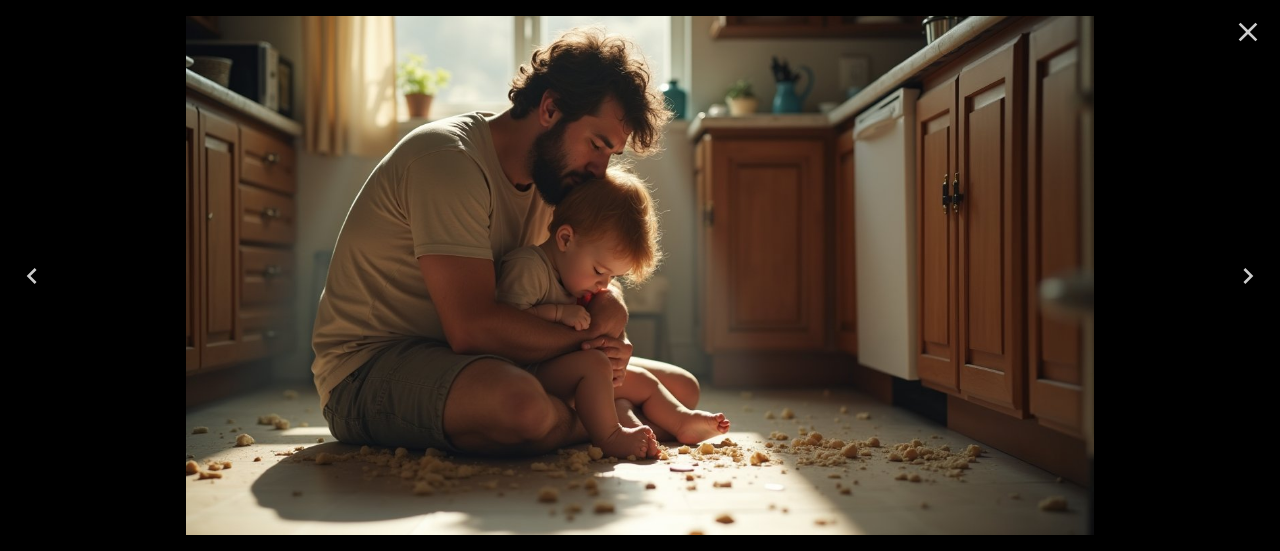 click 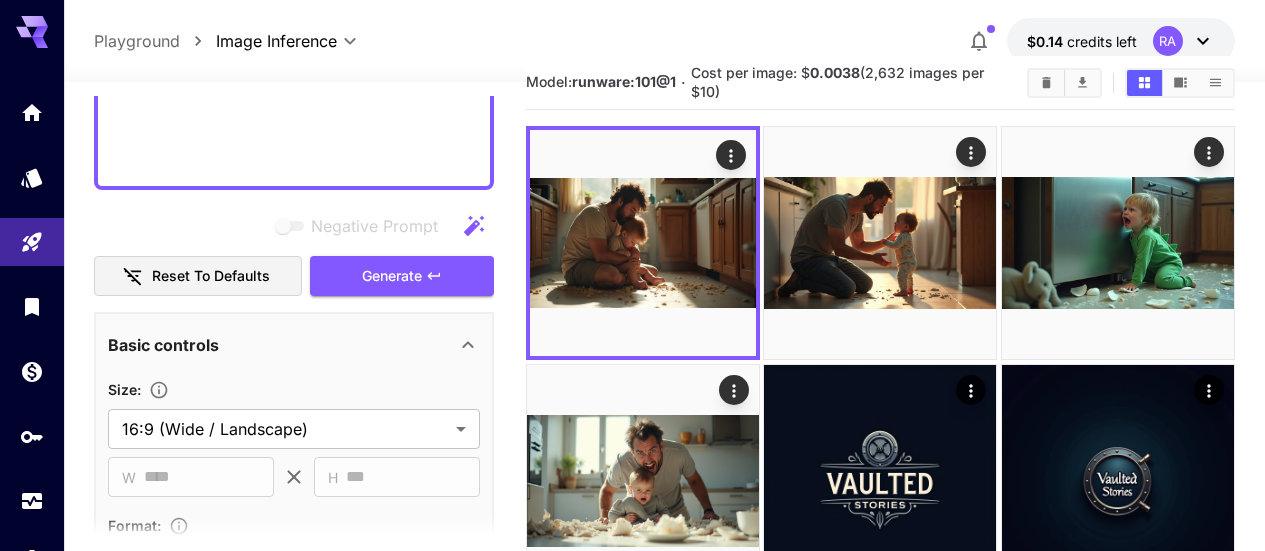click on "Negative Prompt" at bounding box center [294, -136] 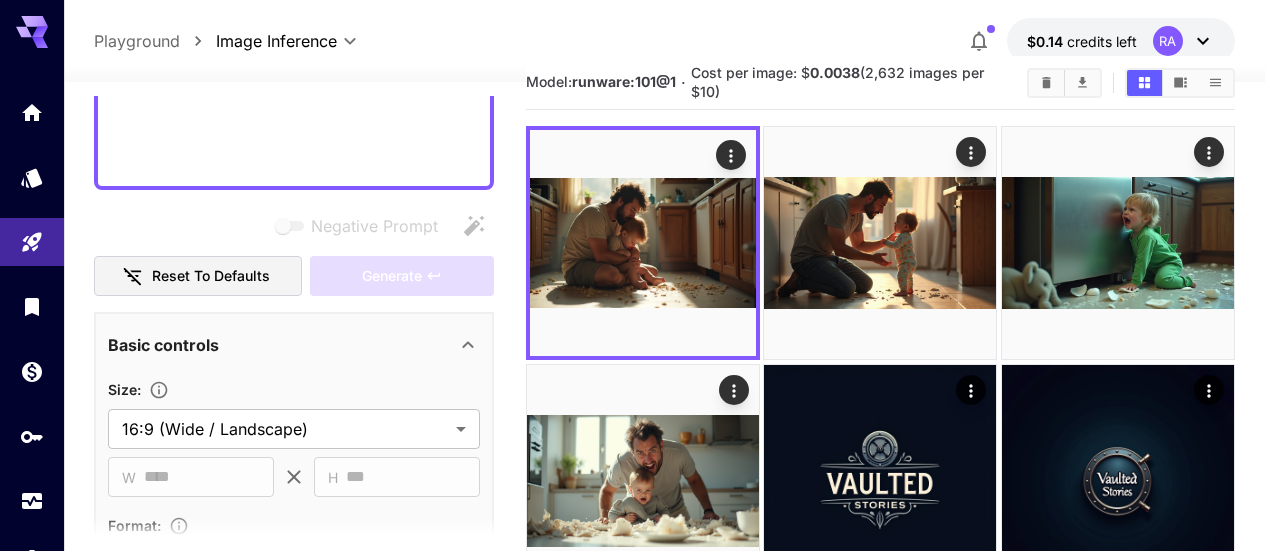 scroll, scrollTop: 184, scrollLeft: 0, axis: vertical 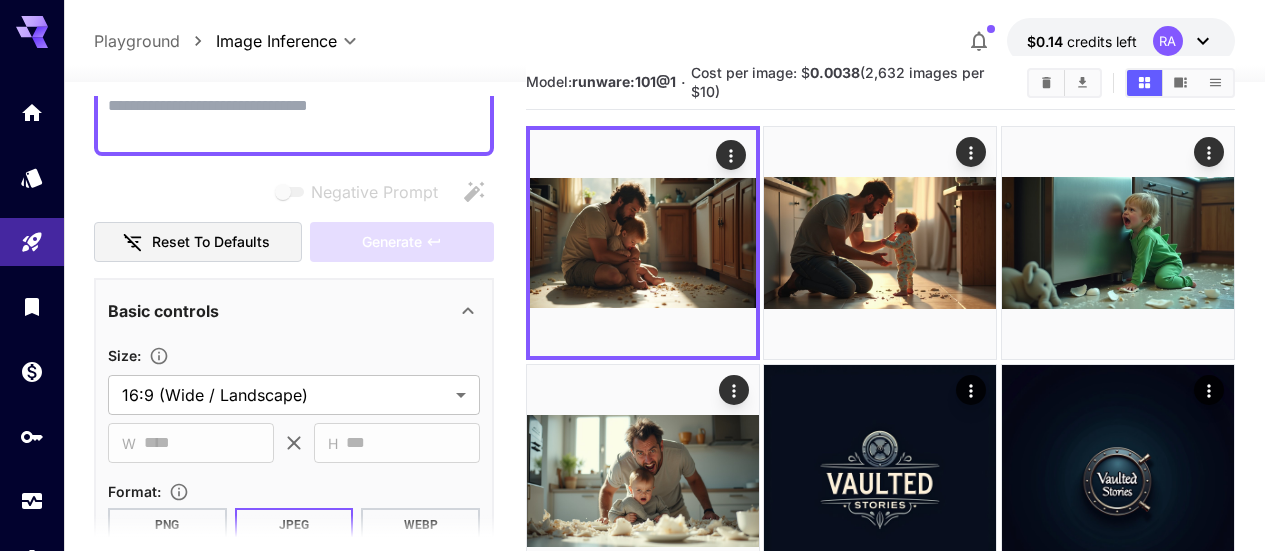 paste on "**********" 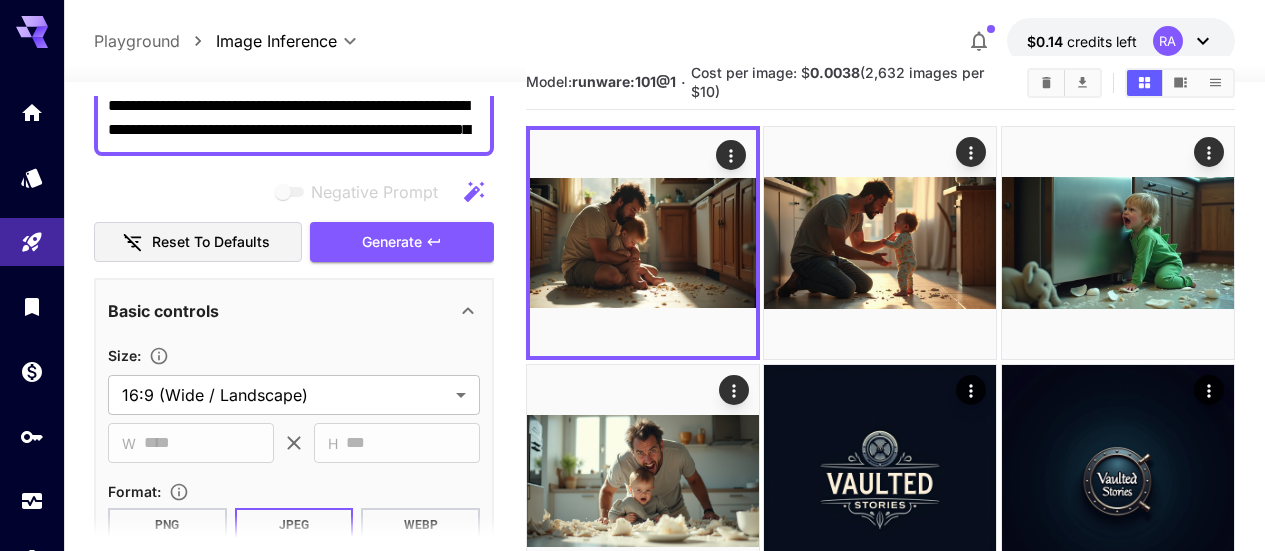 scroll, scrollTop: 55, scrollLeft: 0, axis: vertical 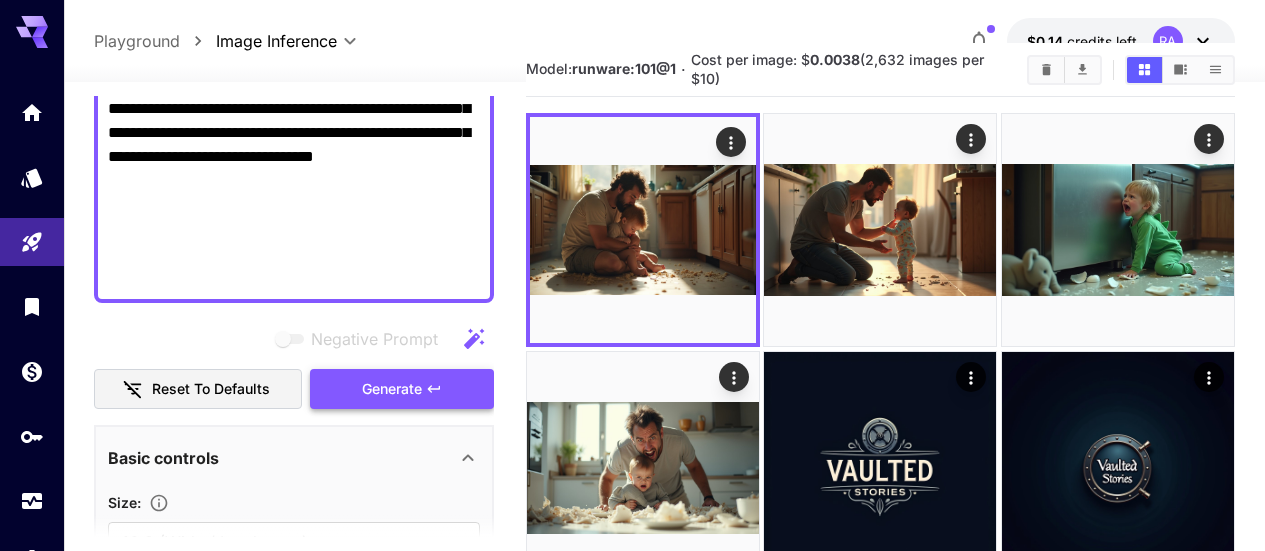 type on "**********" 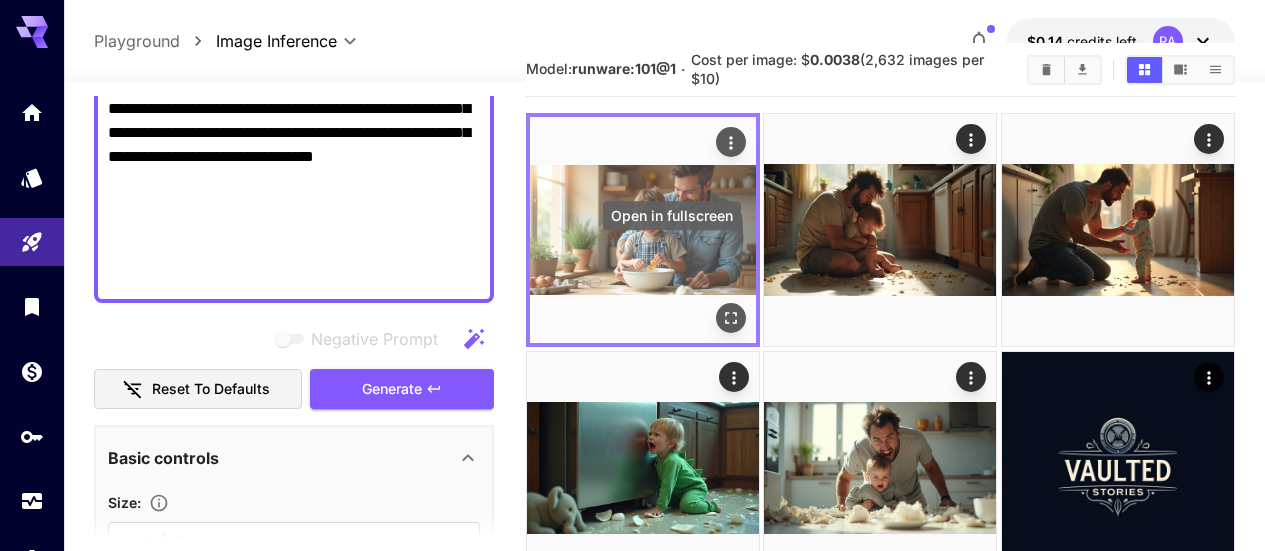 click 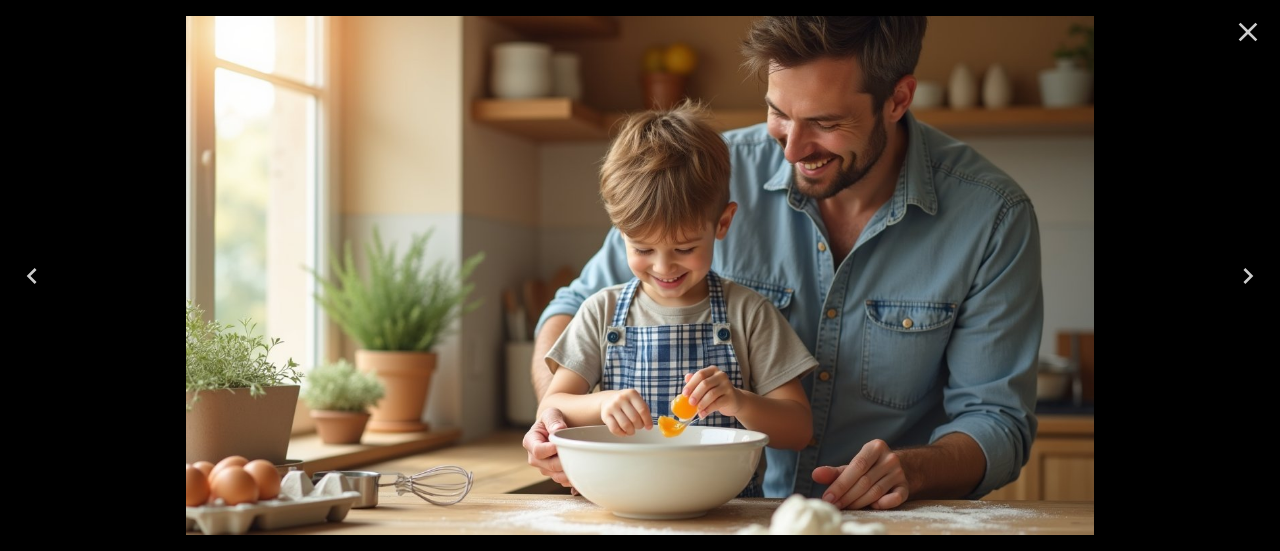 click 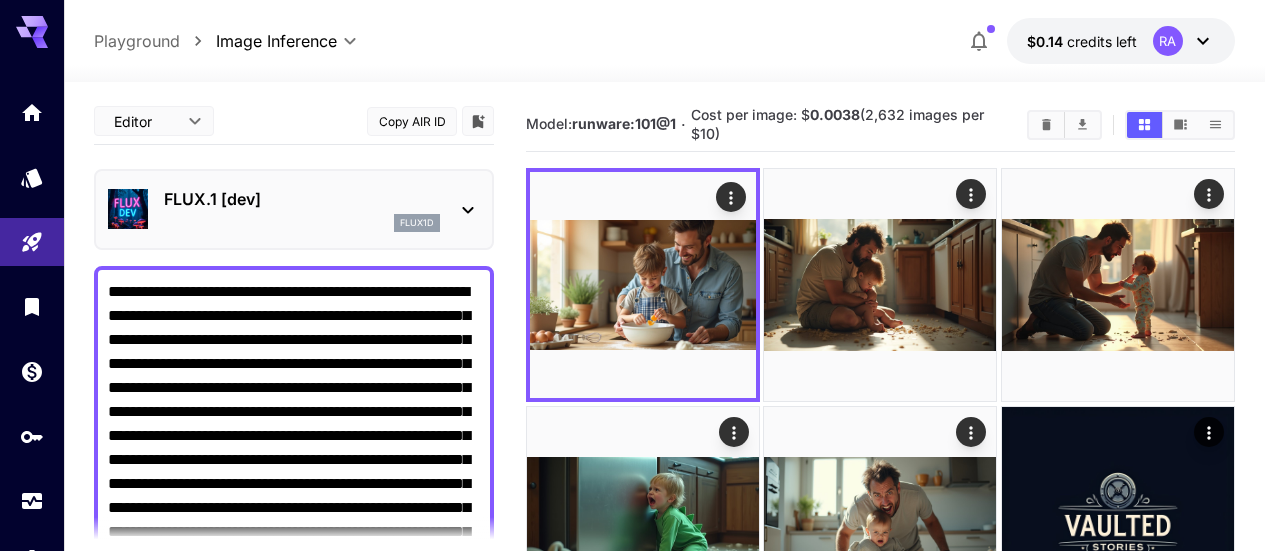 scroll, scrollTop: 55, scrollLeft: 0, axis: vertical 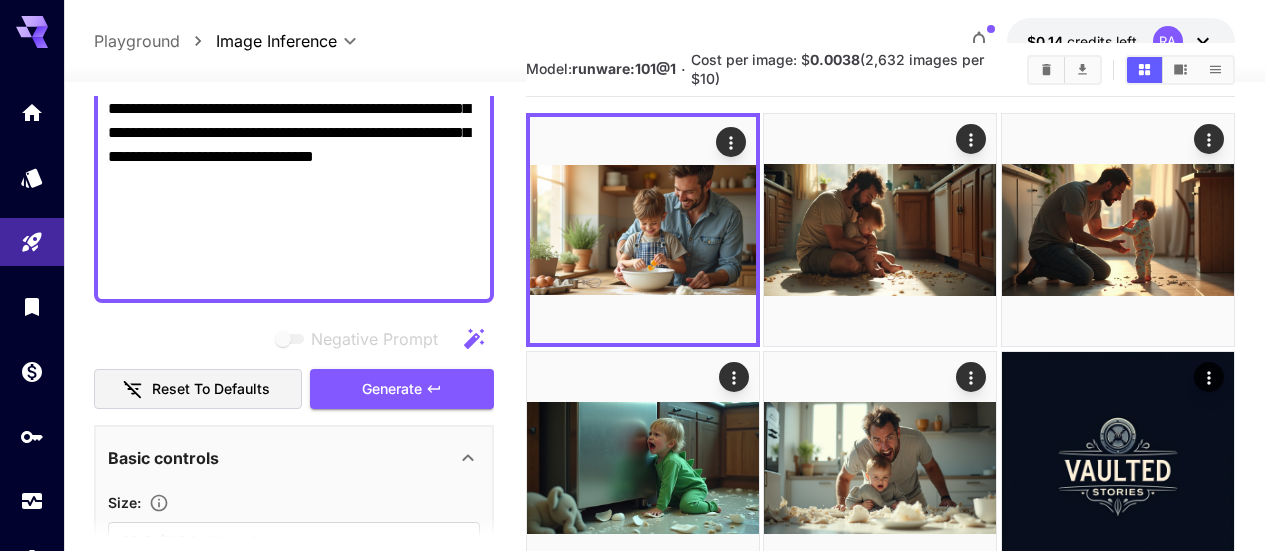 click on "Negative Prompt" at bounding box center [294, -95] 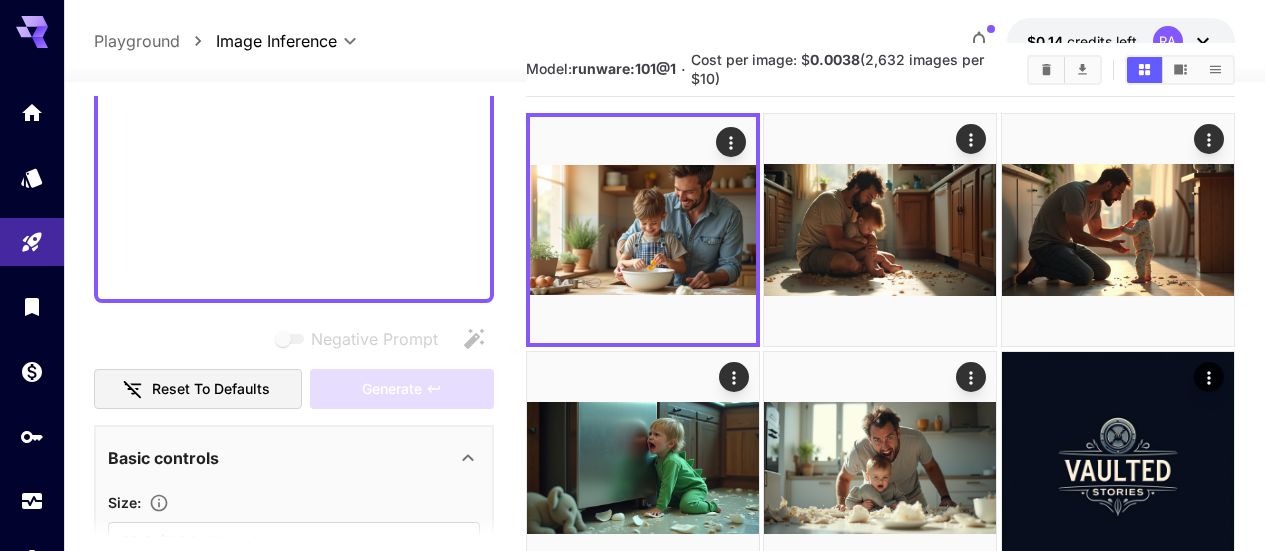 scroll, scrollTop: 184, scrollLeft: 0, axis: vertical 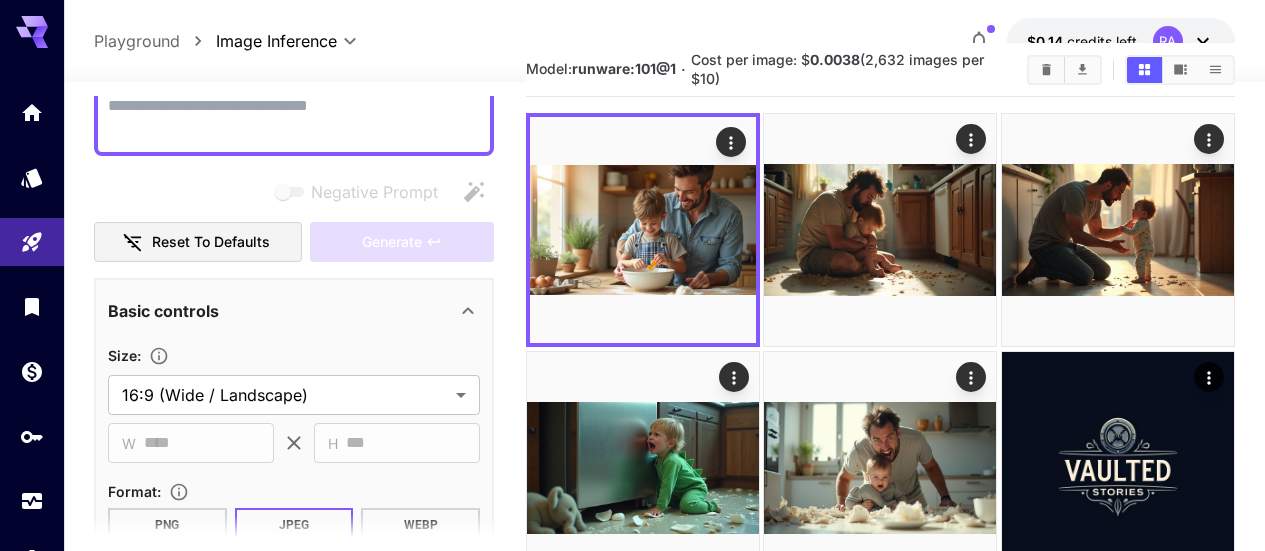 paste on "**********" 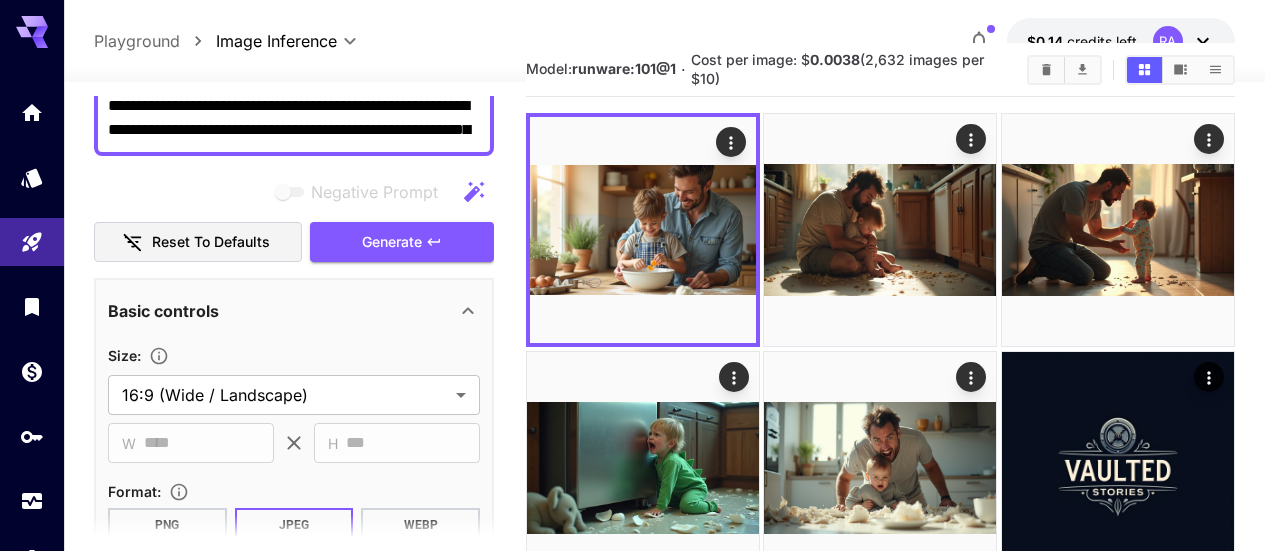 scroll, scrollTop: 68, scrollLeft: 0, axis: vertical 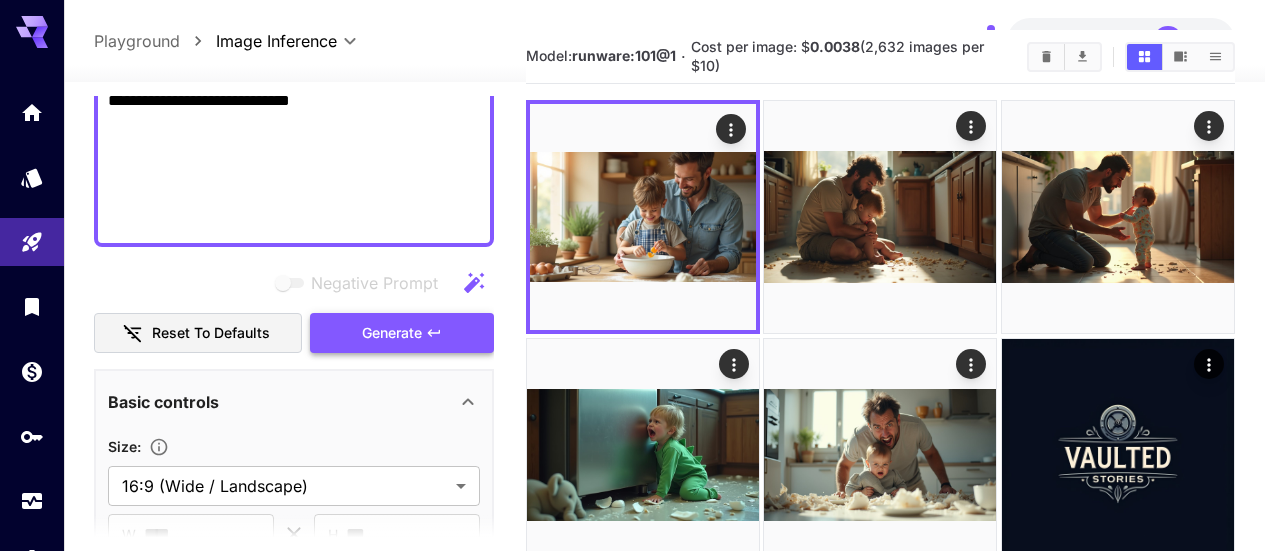 type on "**********" 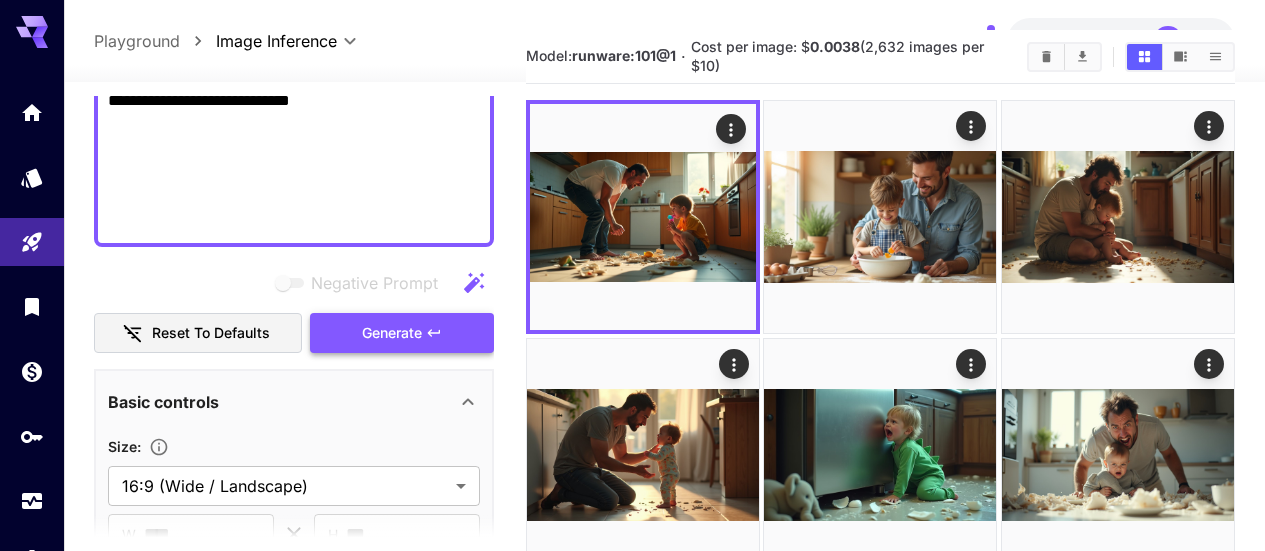 click on "Generate" at bounding box center [392, 333] 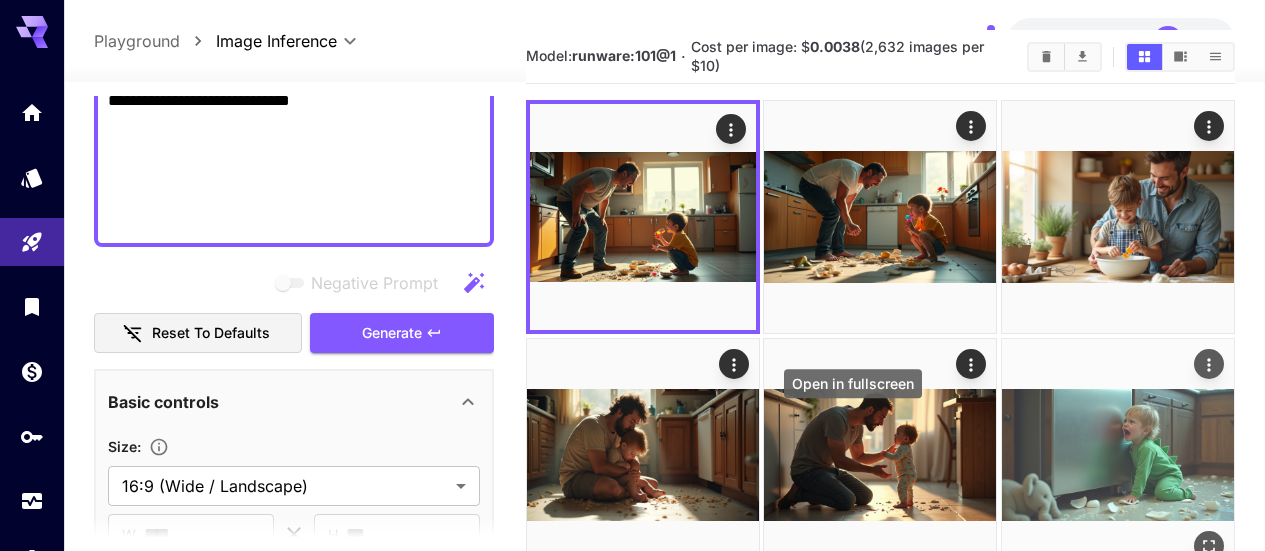click 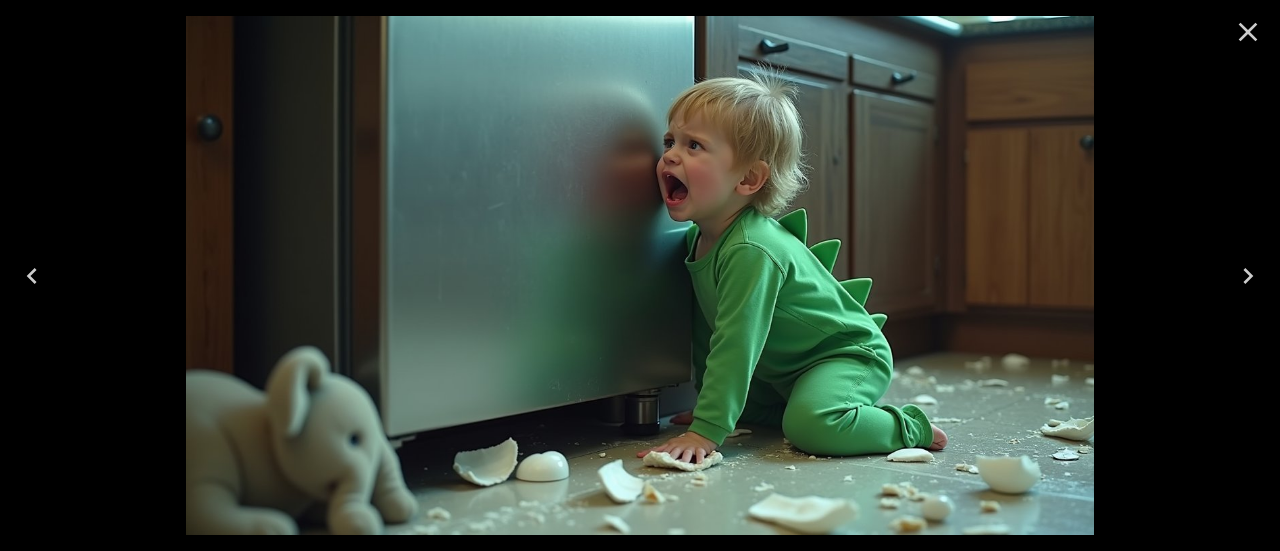 click 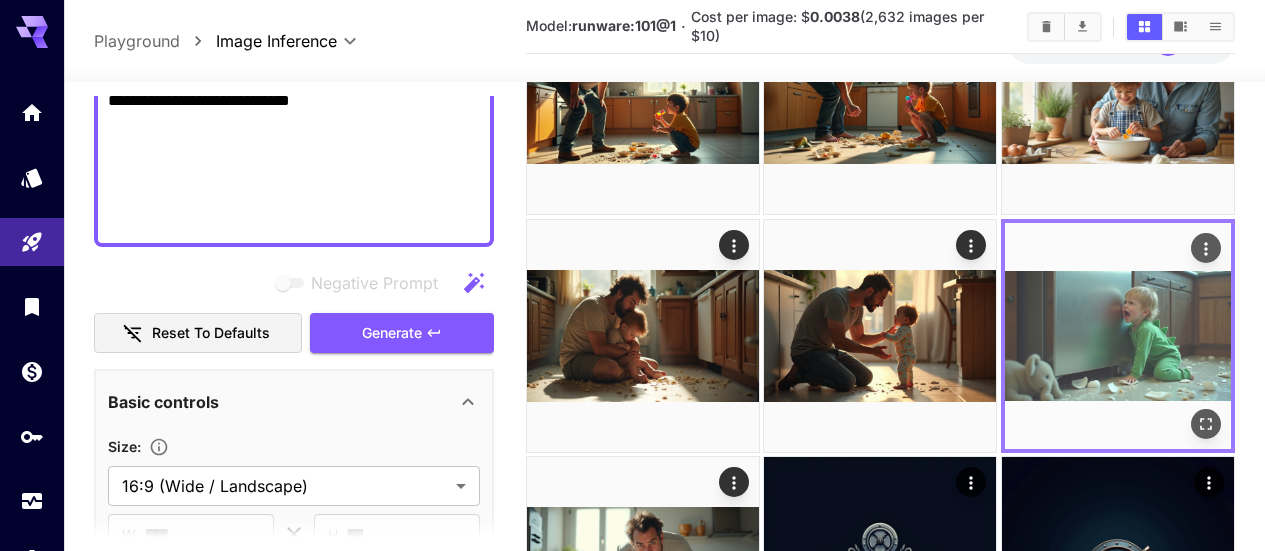 scroll, scrollTop: 189, scrollLeft: 0, axis: vertical 